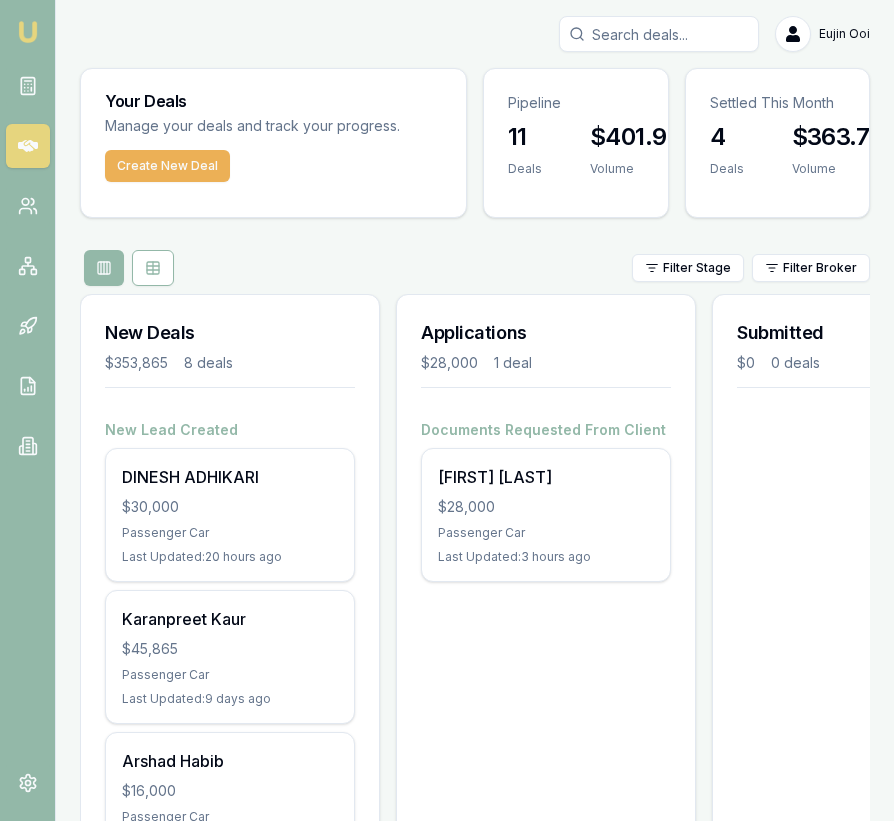 scroll, scrollTop: 481, scrollLeft: 0, axis: vertical 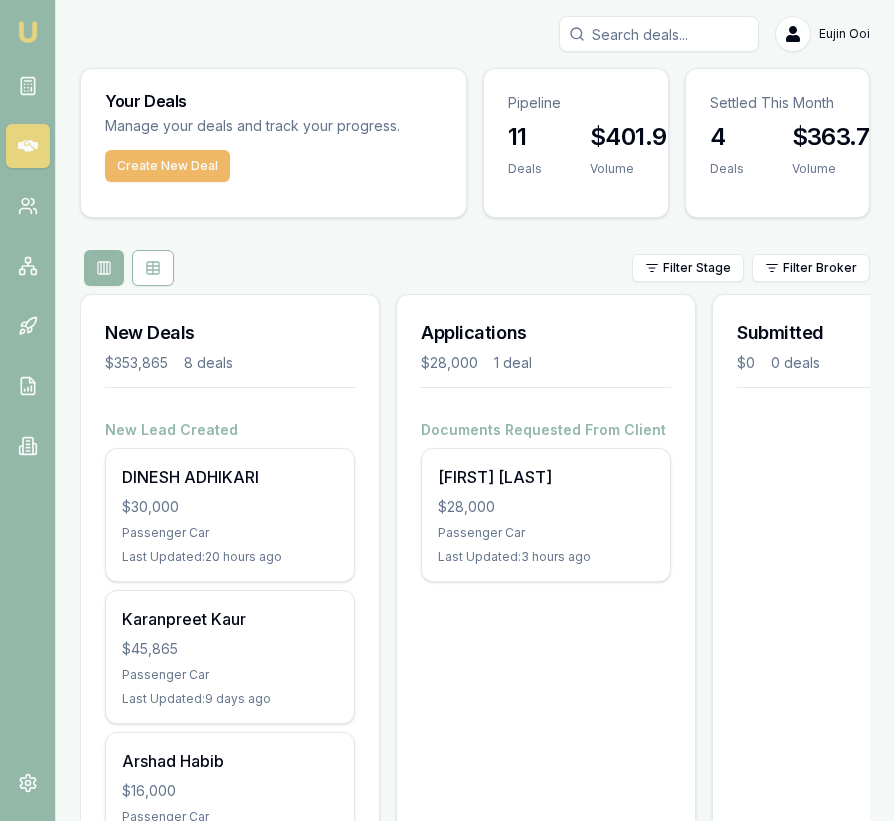click on "Create New Deal" at bounding box center [167, 166] 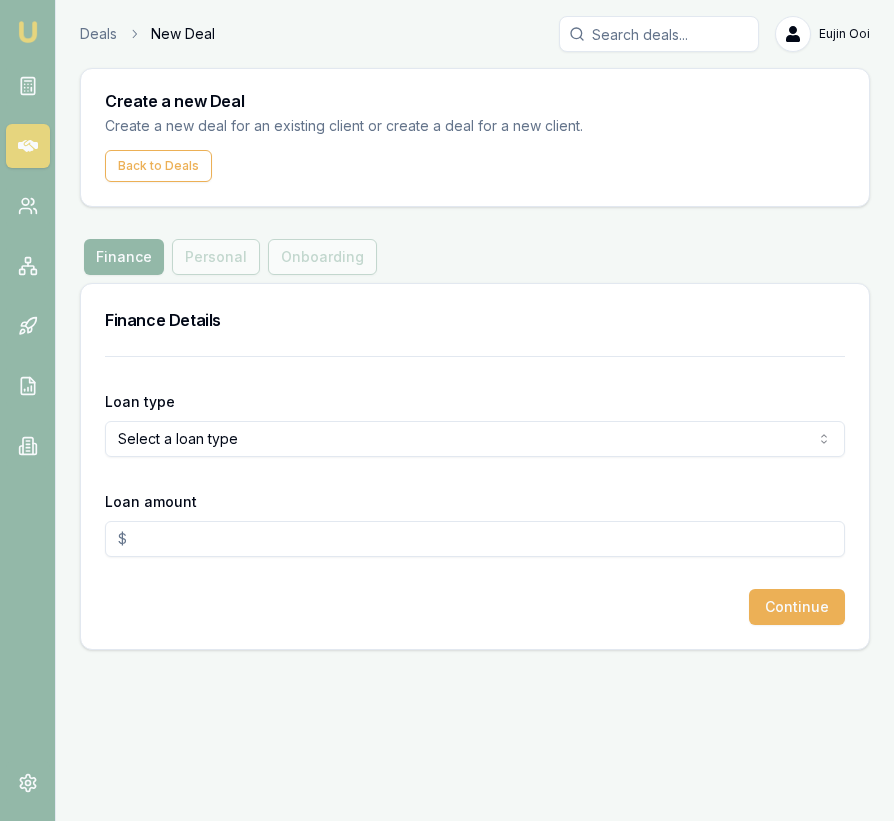click on "Emu Broker Deals New Deal Eujin Ooi Toggle Menu Create a new Deal Create a new deal for an existing client or create a deal for a new client. Back to Deals Finance   Finance Personal Onboarding Finance Details Loan type  Select a loan type Consumer Loan Consumer Asset Commercial Loan Commercial Asset Loan amount Continue" at bounding box center [447, 410] 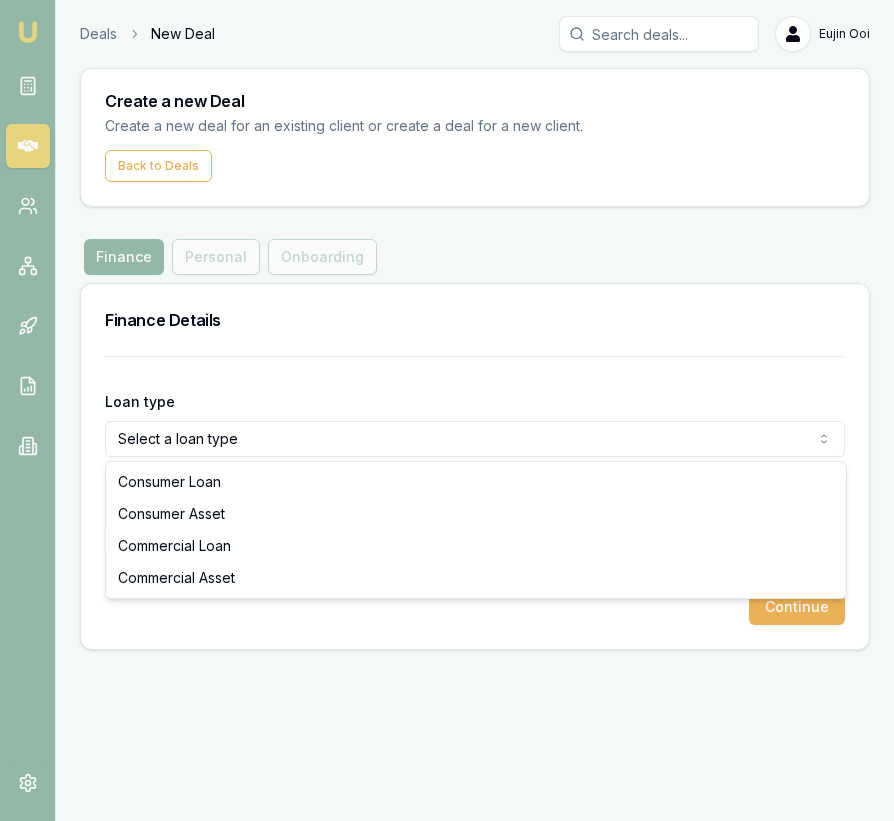 click on "Consumer Loan Consumer Asset Commercial Loan Commercial Asset" at bounding box center (476, 530) 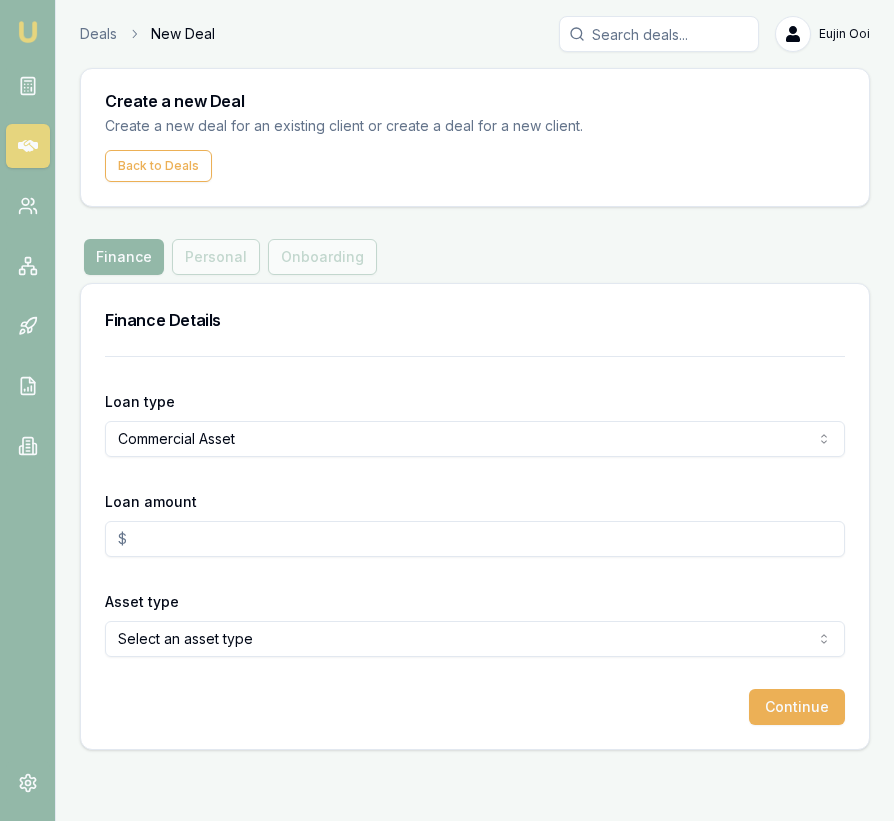 click on "Loan amount" at bounding box center [475, 539] 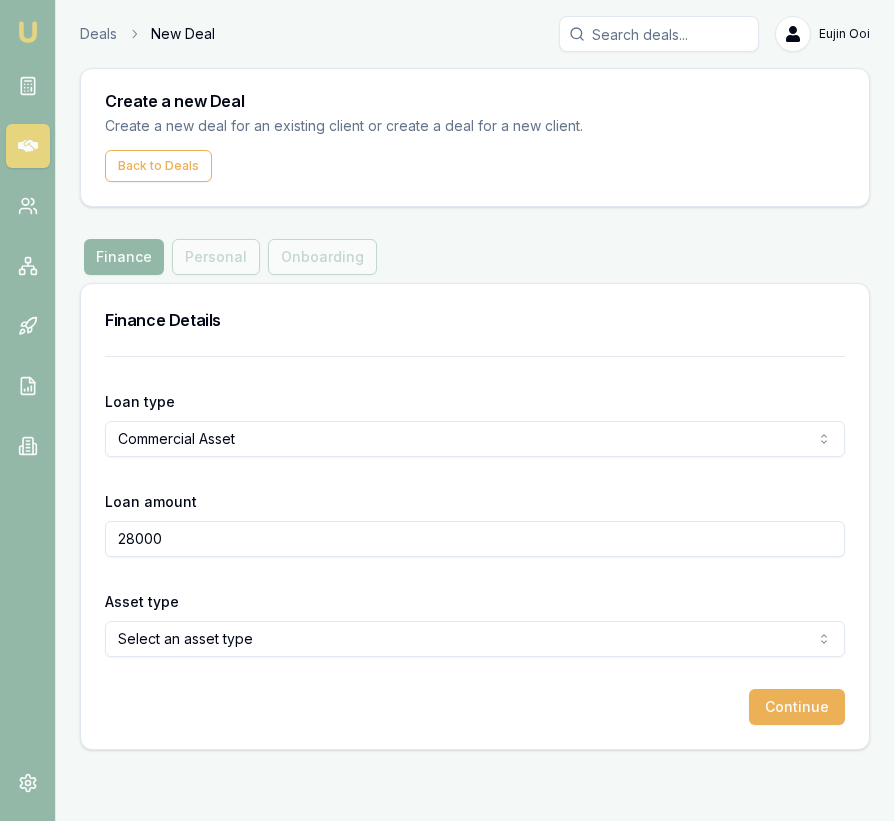 type on "$28,000.00" 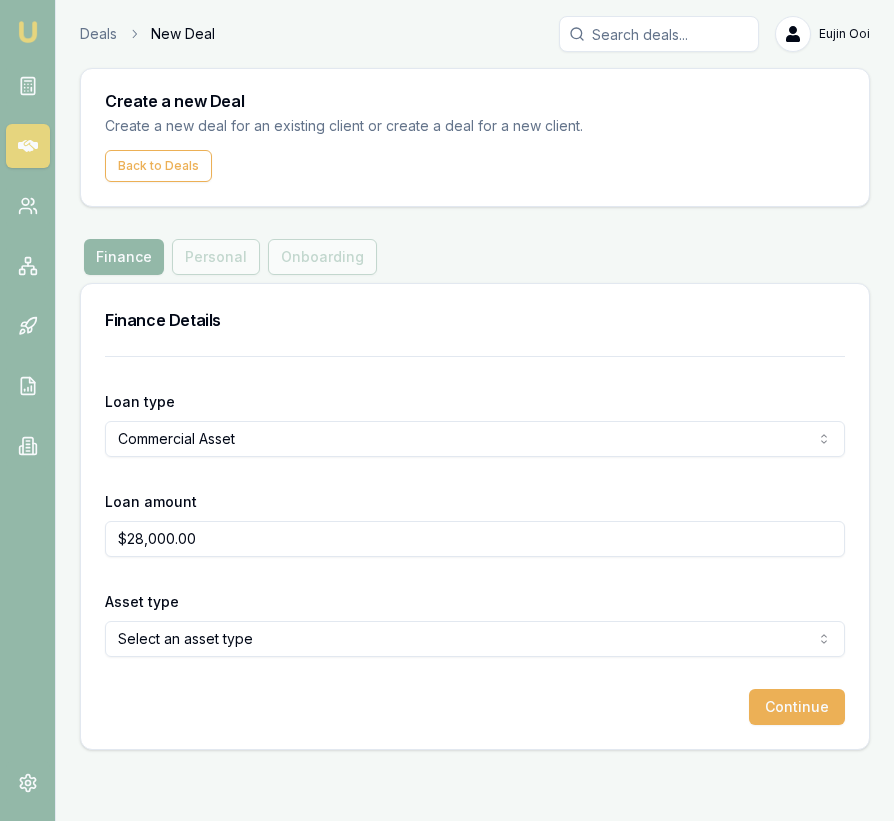 click on "Emu Broker Deals New Deal Eujin Ooi Toggle Menu Create a new Deal Create a new deal for an existing client or create a deal for a new client. Back to Deals Finance   Finance Personal Onboarding Finance Details Loan type  Commercial Asset Consumer Loan Consumer Asset Commercial Loan Commercial Asset Loan amount $28,000.00 Asset type Select an asset type Passenger Car Electric Vehicle Light Commercial Agricultural Equipment Materials Handling Access Equipment Light Trucks Heavy Trucks Trailers Buses Coaches Construction Earth Moving Commercial Property Other Primary Medical Equipment Laboratory Equipment Mining Equipment Trade Tools Attachments For Earthmoving Plant Services Printing And Packaging Forestry Machinery Engineering And Toolmaking Woodworking And Metalworking Mechanical Workshop Food Manufacturing Fitness Equipment Cleaning Equipment Pos Systems Av And Video Conferencing All It Assets Renewable Energy Pallet Racking Security System Fit Outs Temporary Fencing Software Air Conditioning Units" at bounding box center (447, 410) 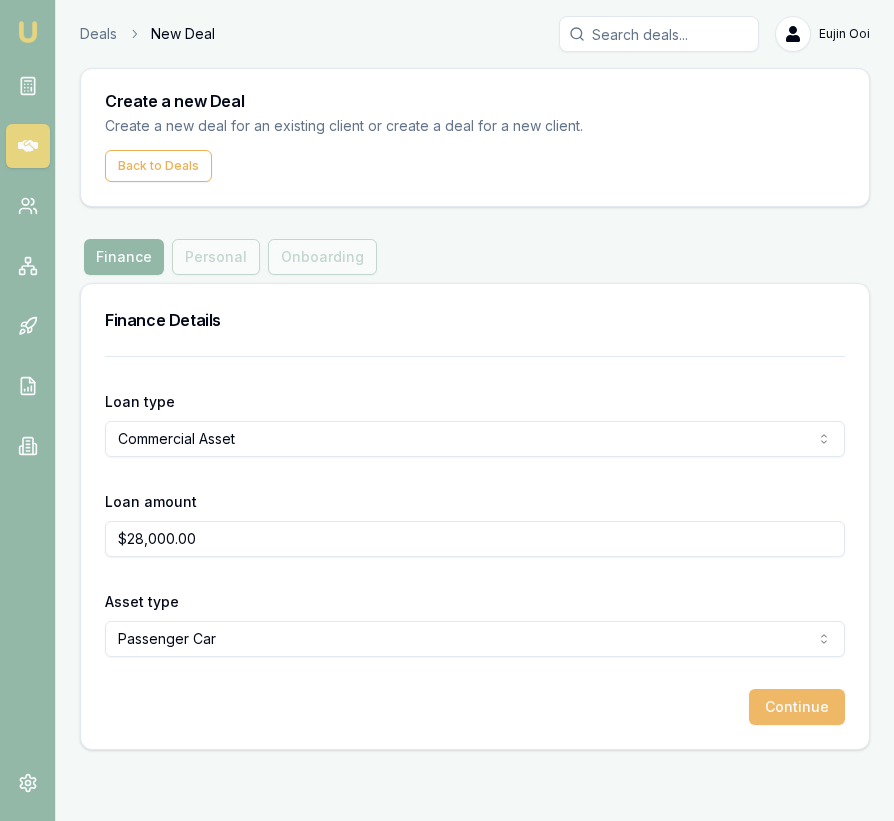 click on "Continue" at bounding box center (797, 707) 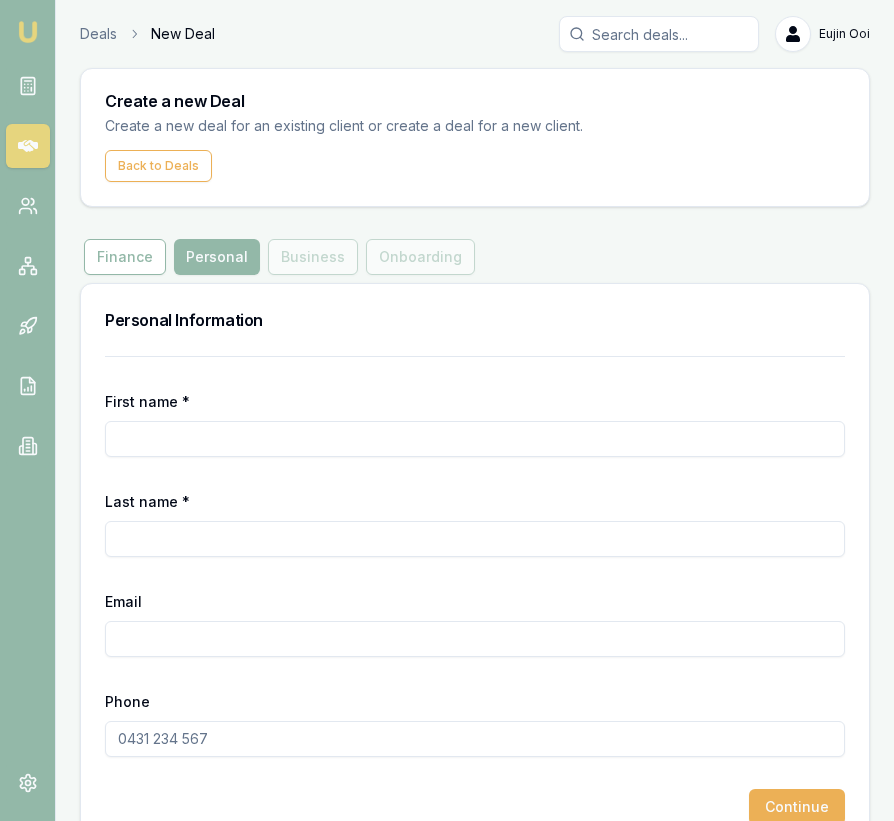click on "First name *" at bounding box center (475, 439) 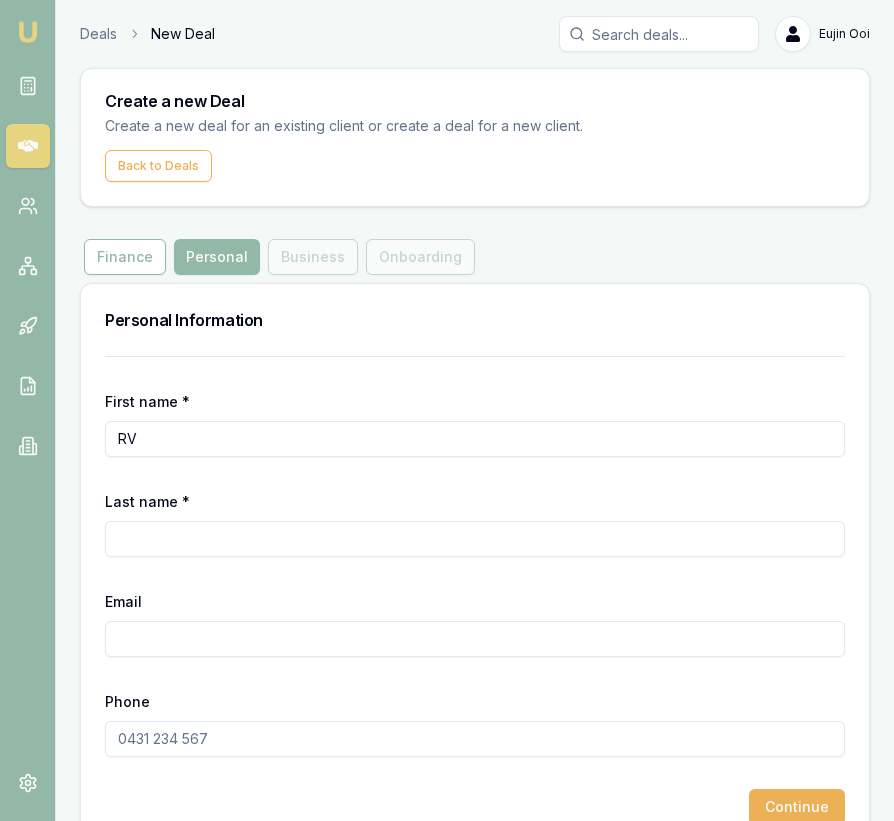type on "R" 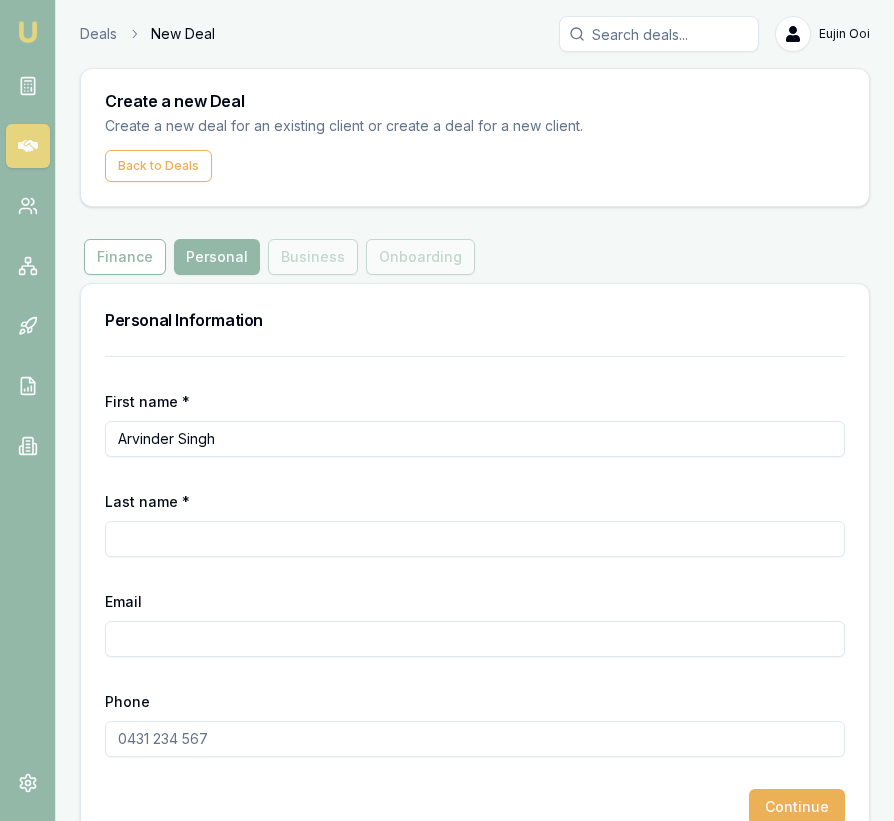 type on "Arvinder Singh" 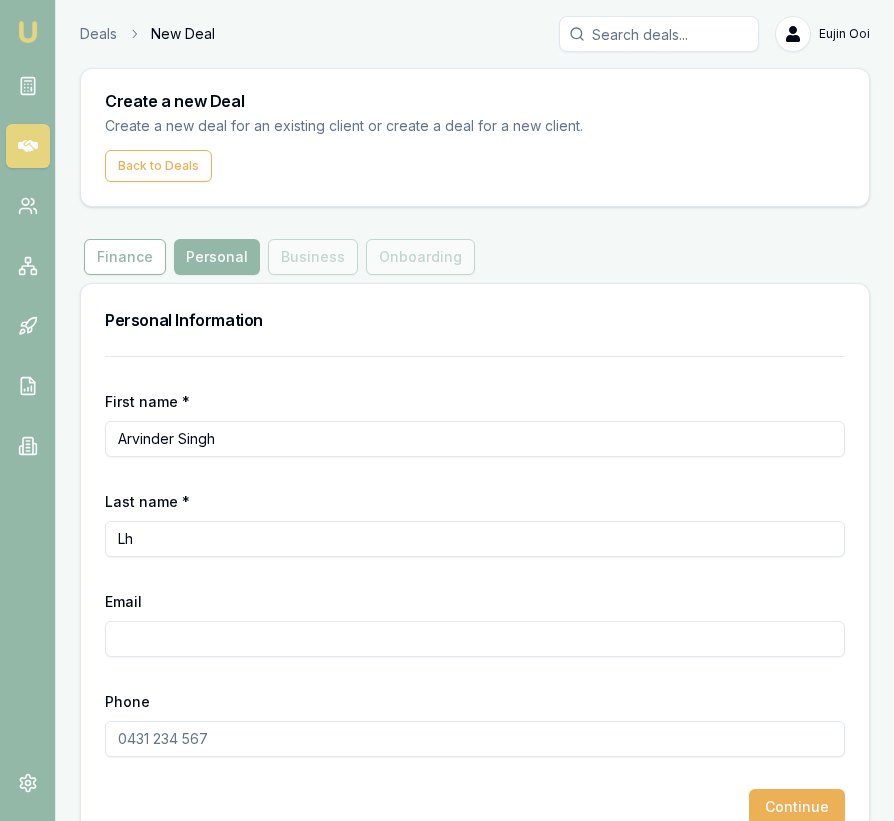 type on "L" 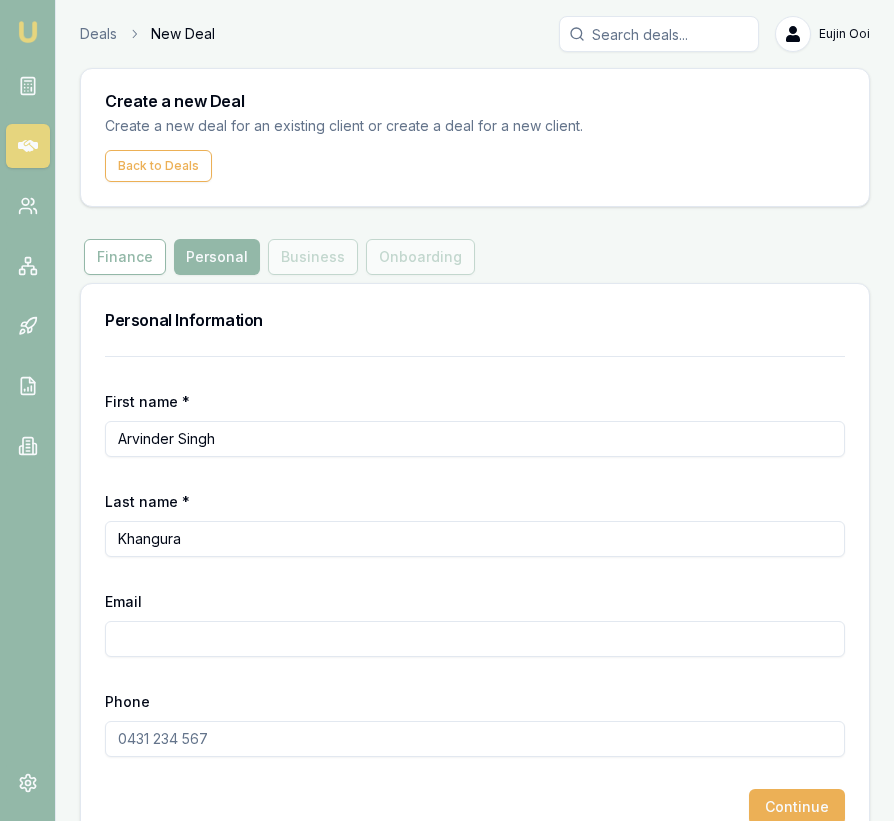 type on "Khangura" 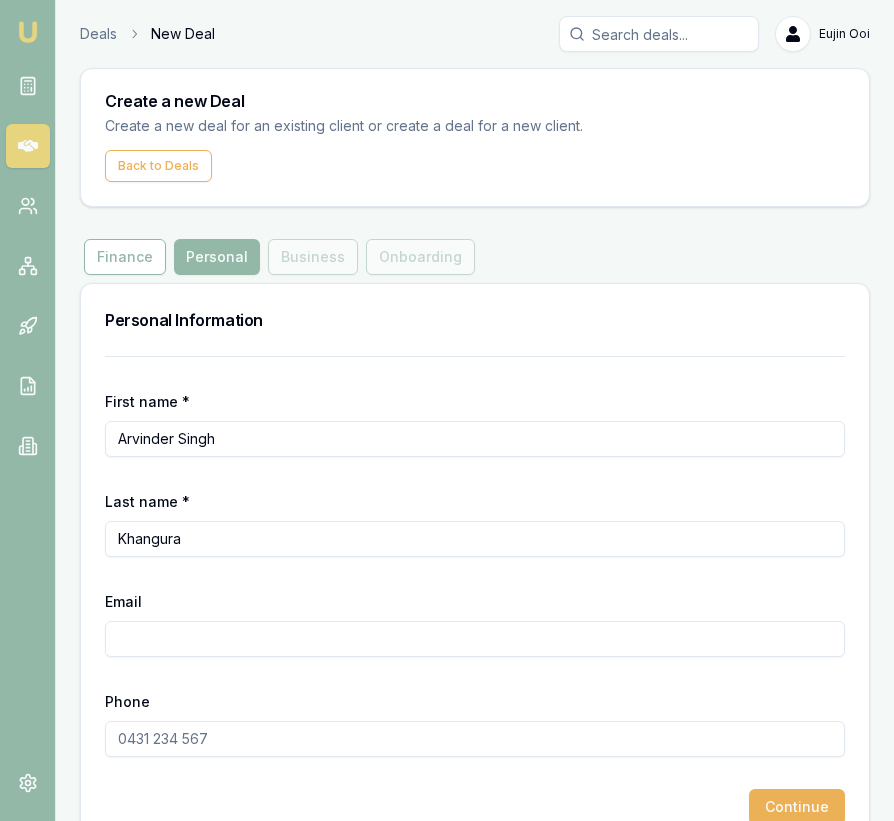 click on "Email" at bounding box center [475, 639] 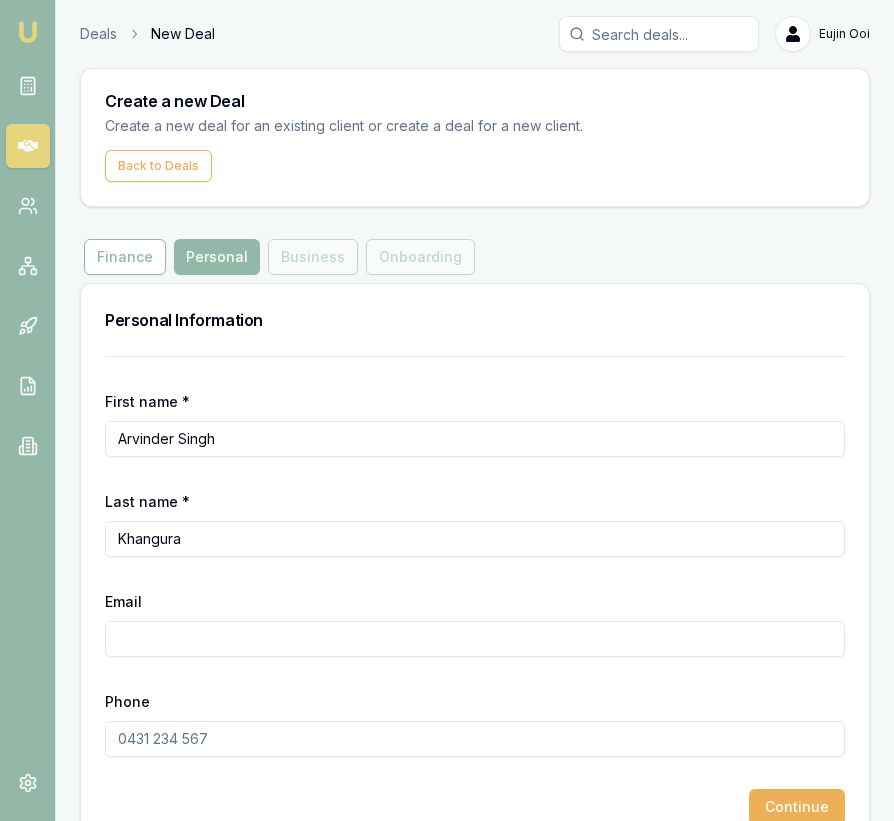 paste on "[EMAIL]" 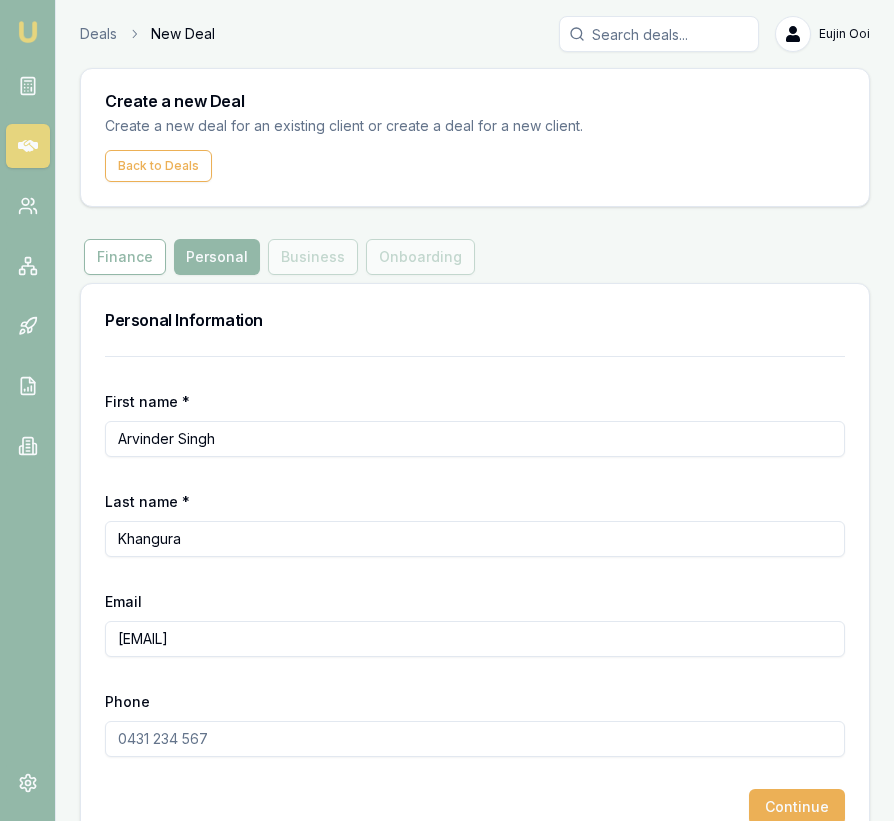 type on "[EMAIL]" 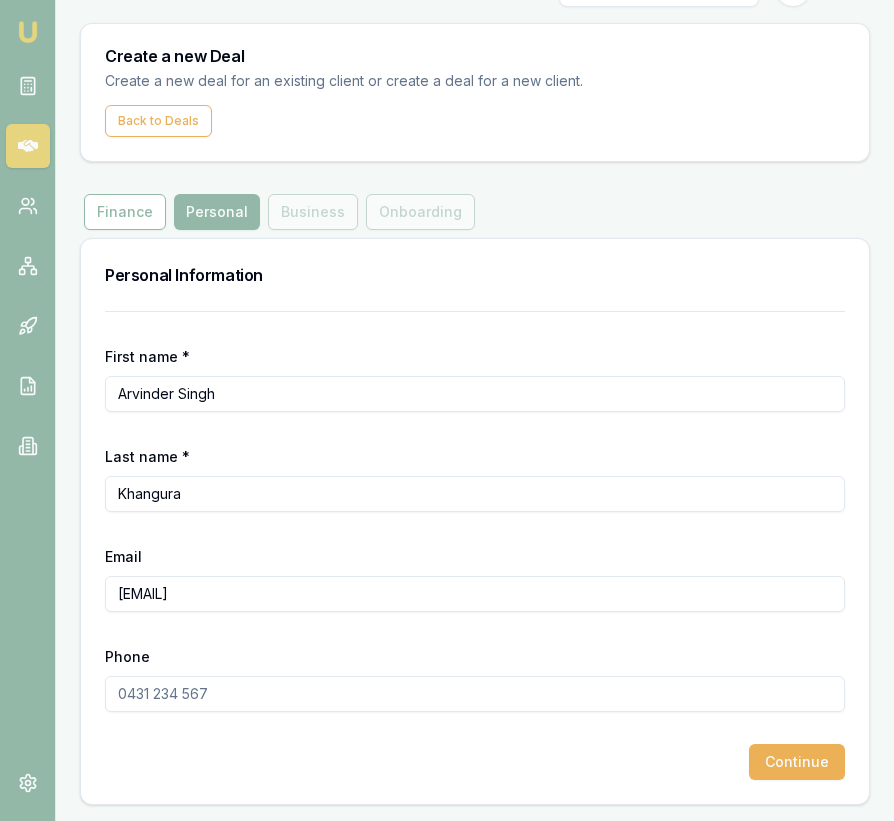 paste on "[PHONE]" 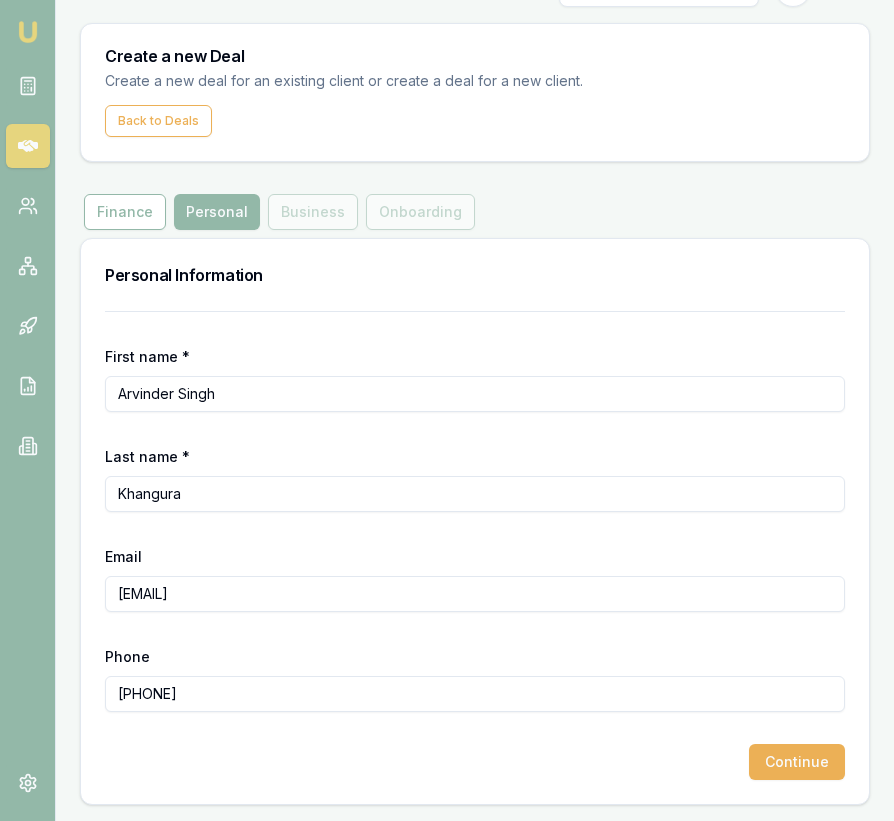 type on "[PHONE]" 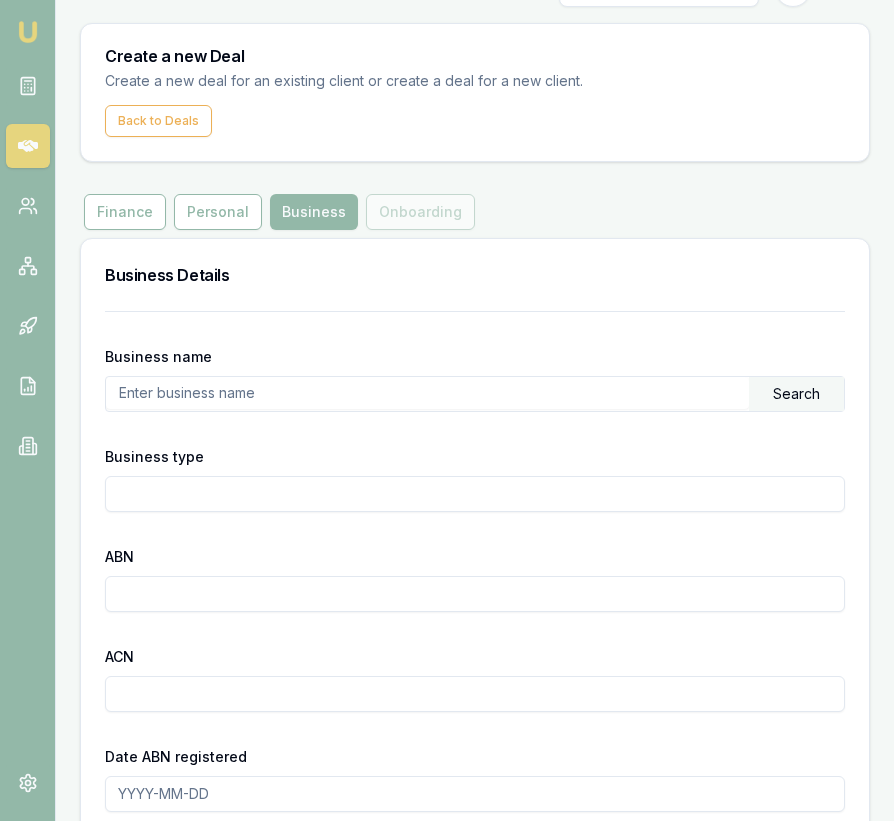 click at bounding box center (427, 393) 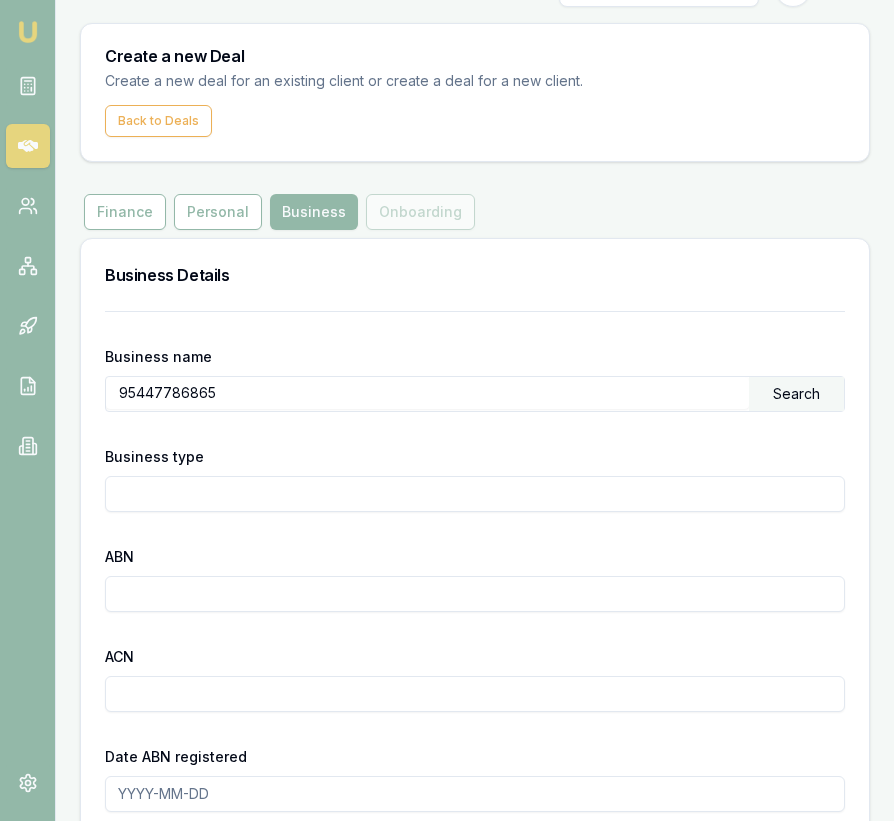 click on "Search" at bounding box center [796, 394] 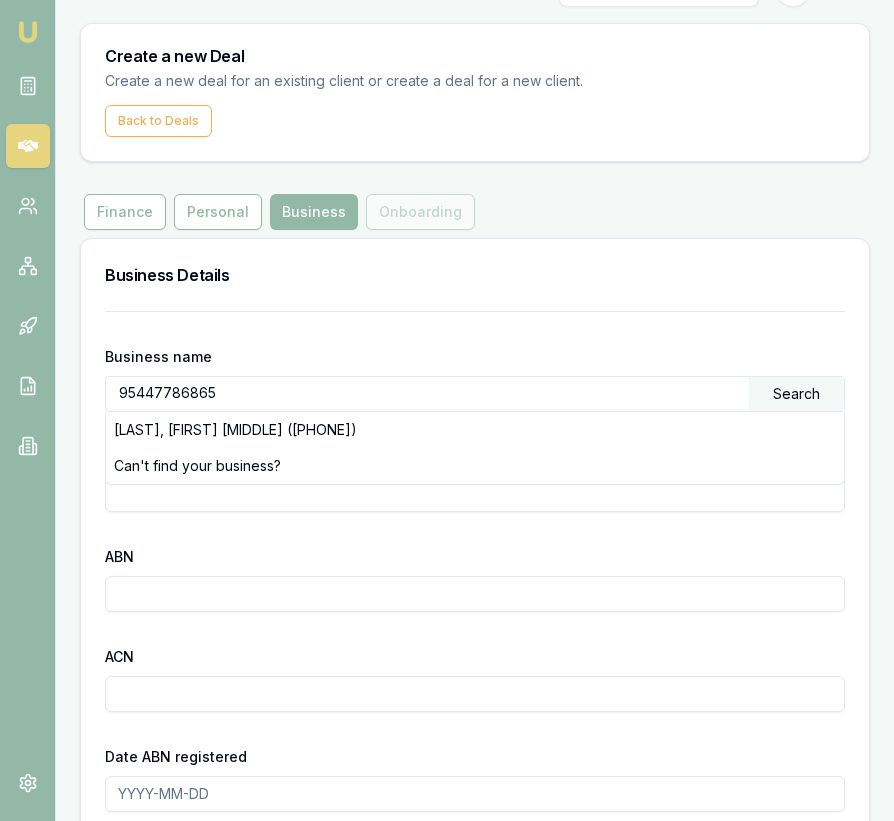 scroll, scrollTop: 46, scrollLeft: 0, axis: vertical 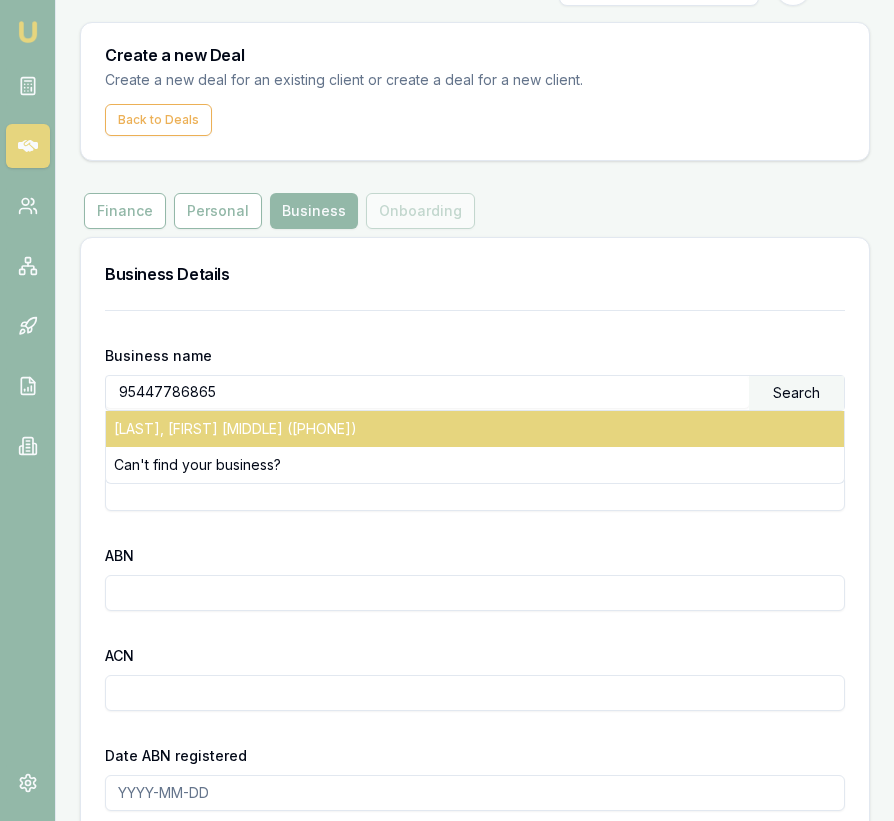 click on "[LAST], [FIRST] [MIDDLE] ([PHONE])" at bounding box center [475, 429] 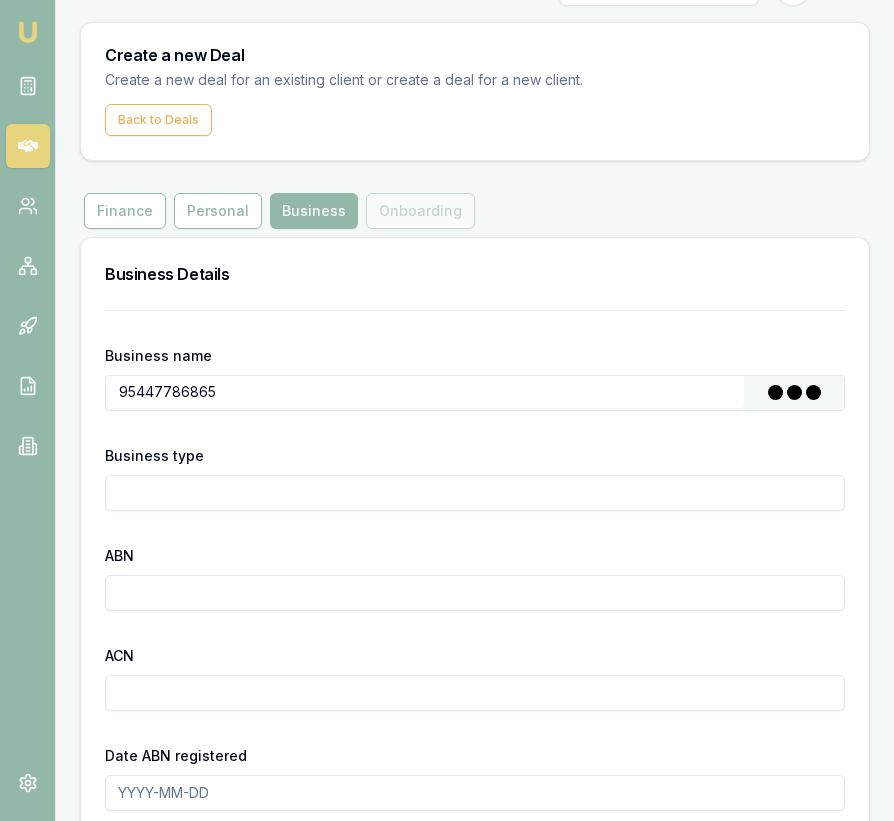 type on "KHANGURA, ARVINDER SINGH" 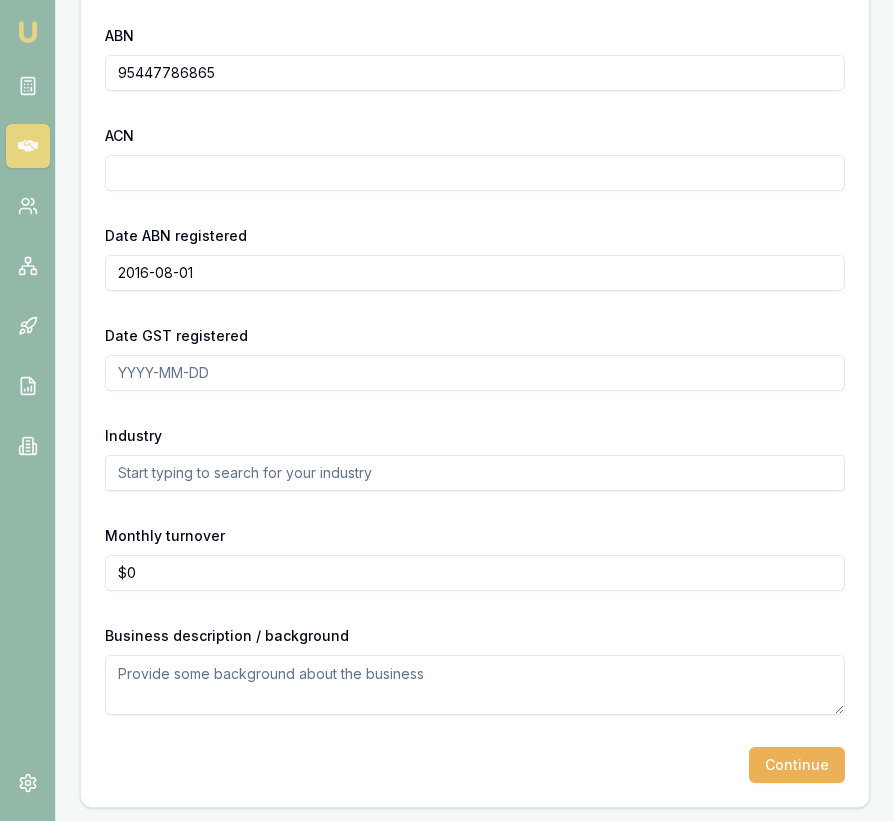scroll, scrollTop: 569, scrollLeft: 0, axis: vertical 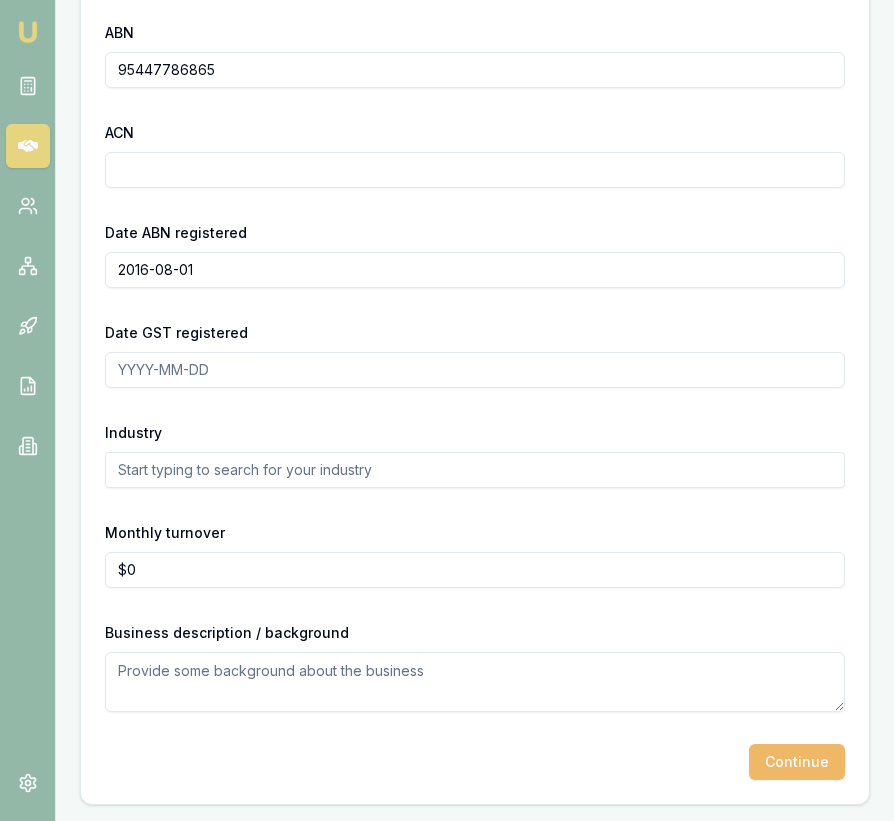 click on "Continue" at bounding box center (797, 762) 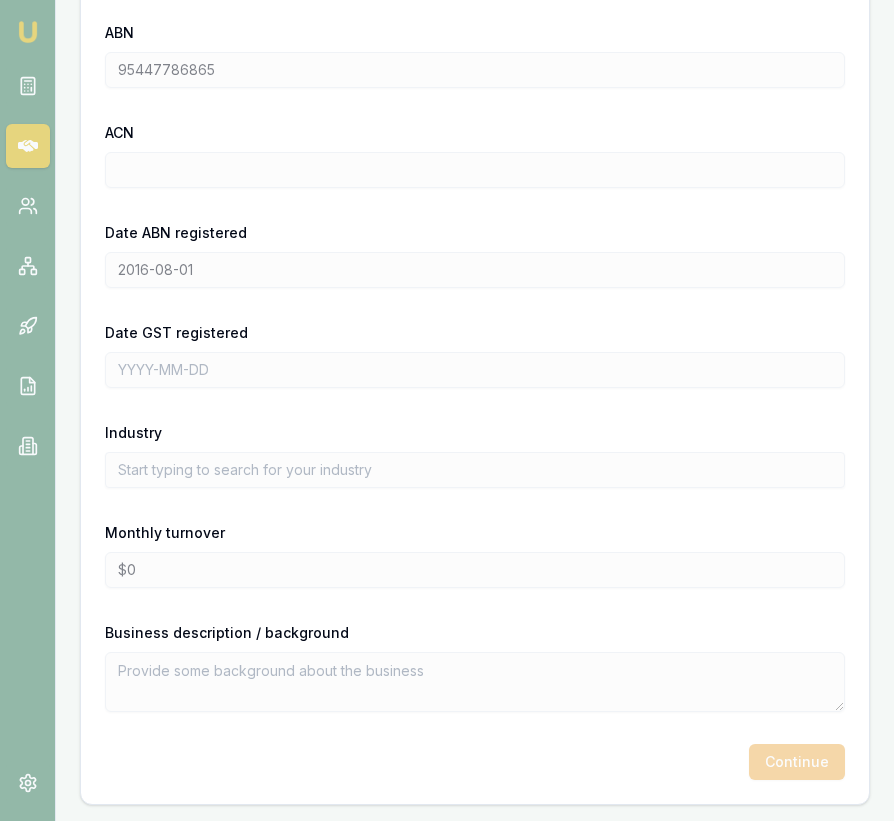 scroll, scrollTop: 22, scrollLeft: 0, axis: vertical 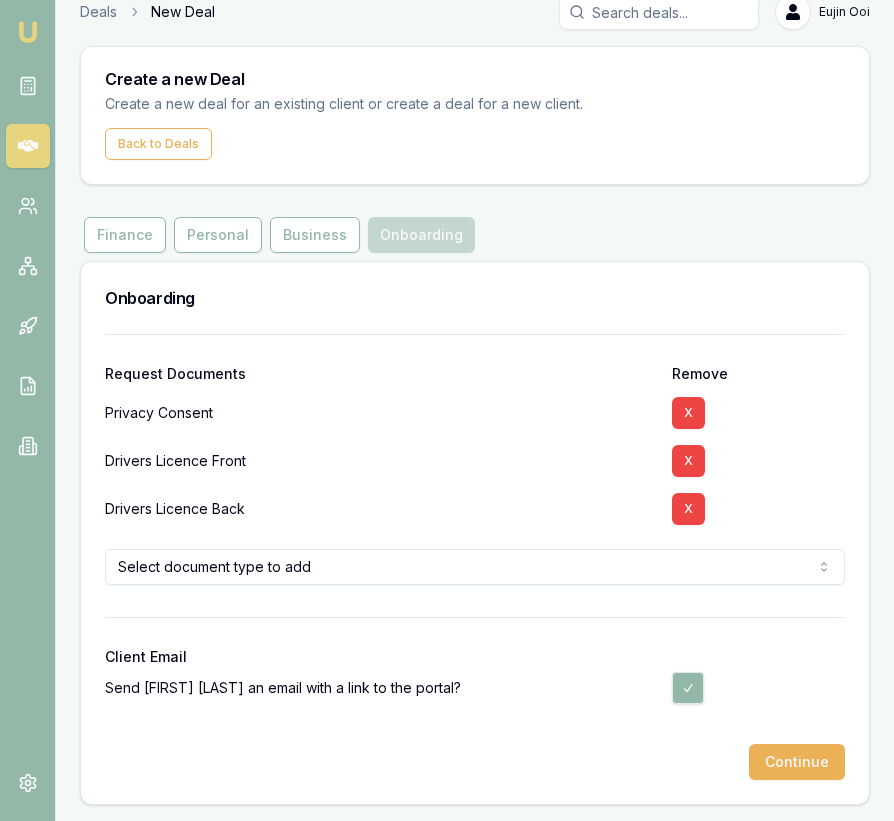 click on "X" at bounding box center (688, 509) 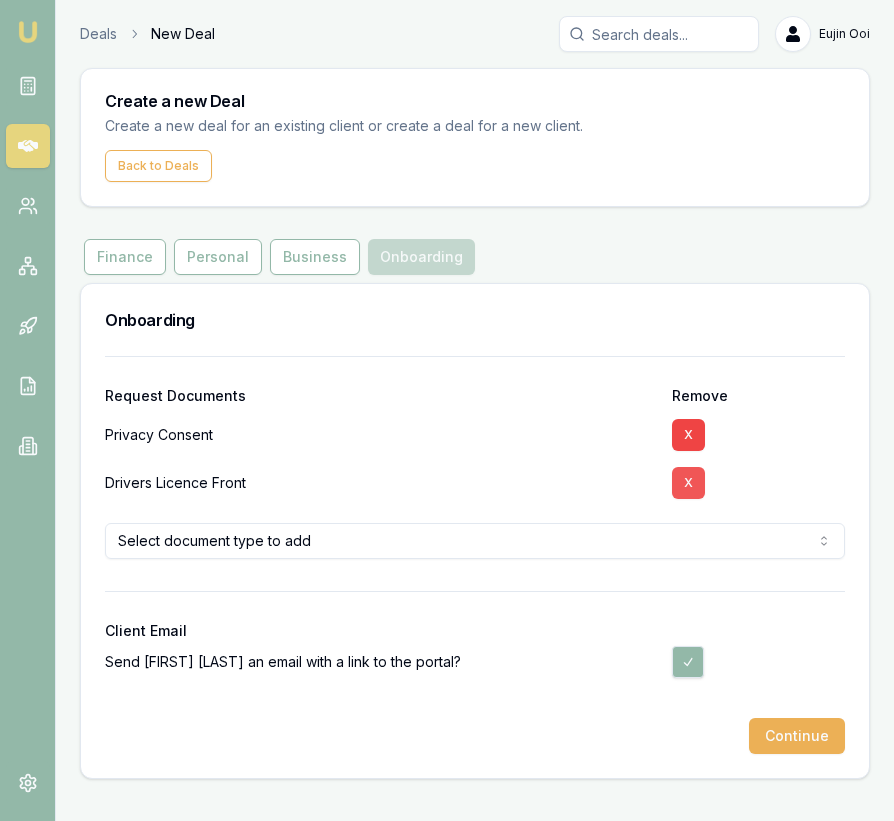 scroll, scrollTop: 0, scrollLeft: 0, axis: both 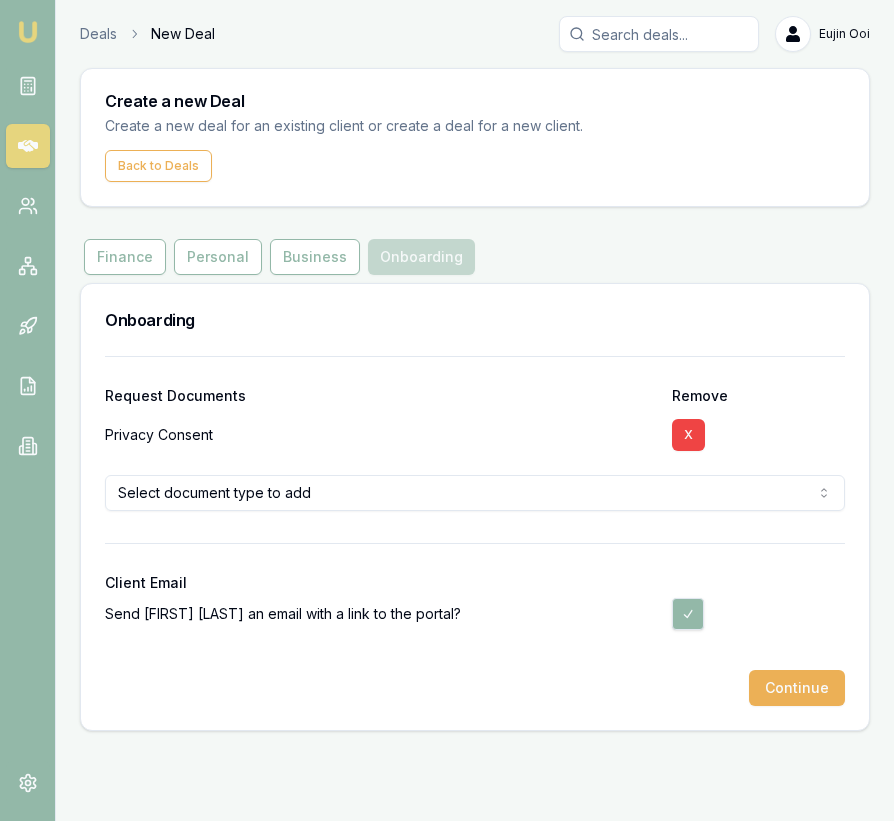 click on "Continue" at bounding box center (797, 688) 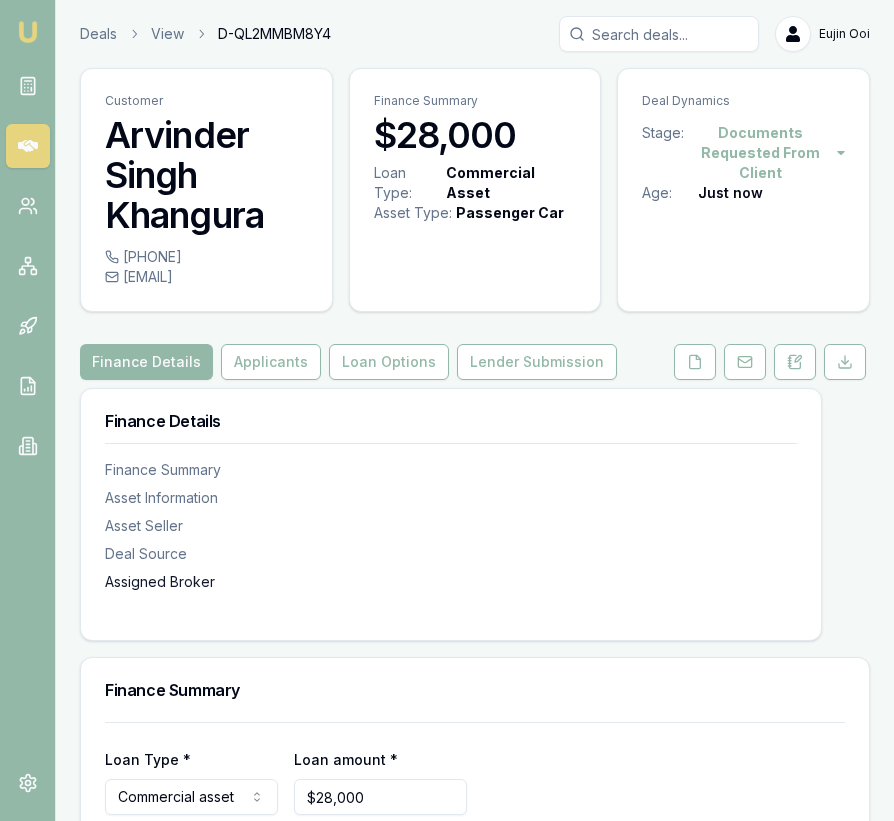 click on "Asset Information" at bounding box center [451, 498] 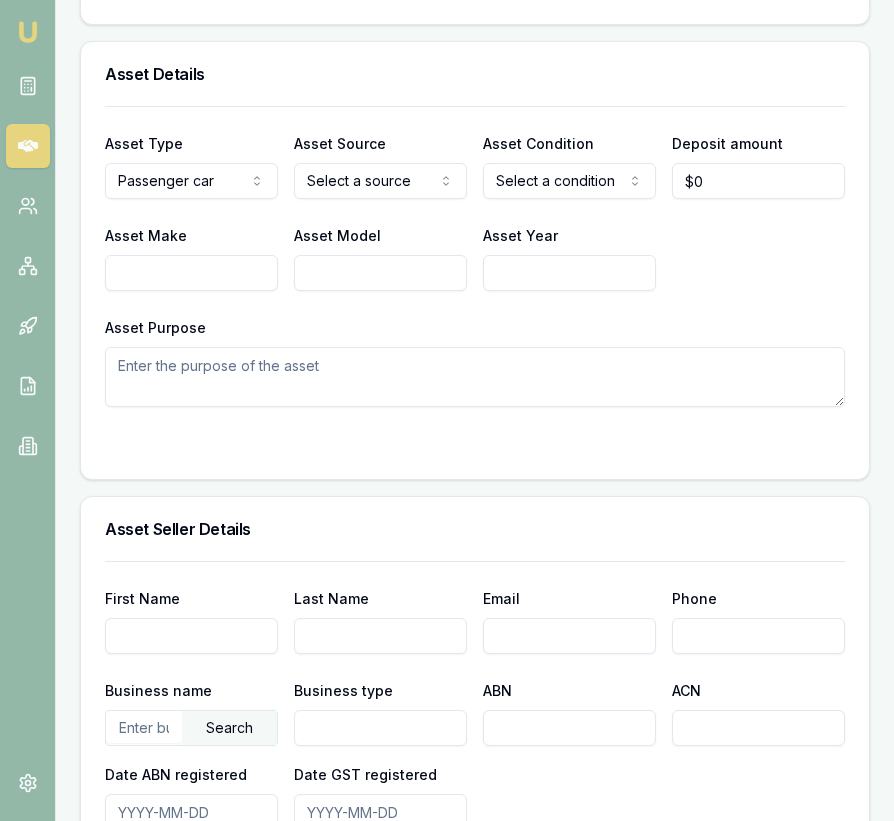 scroll, scrollTop: 0, scrollLeft: 0, axis: both 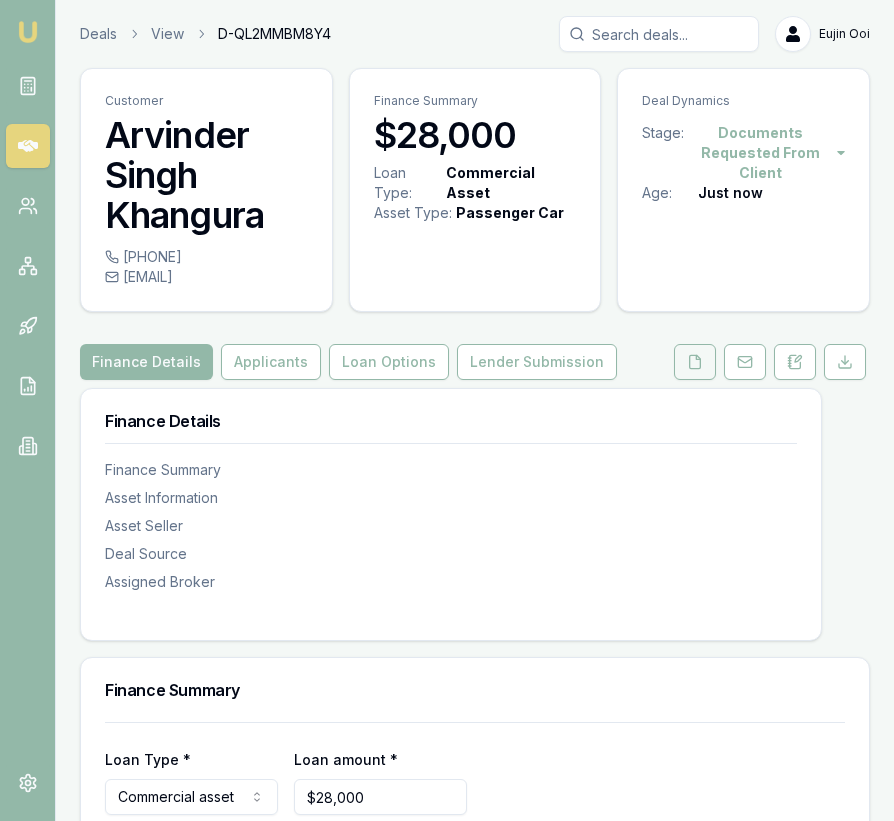 click 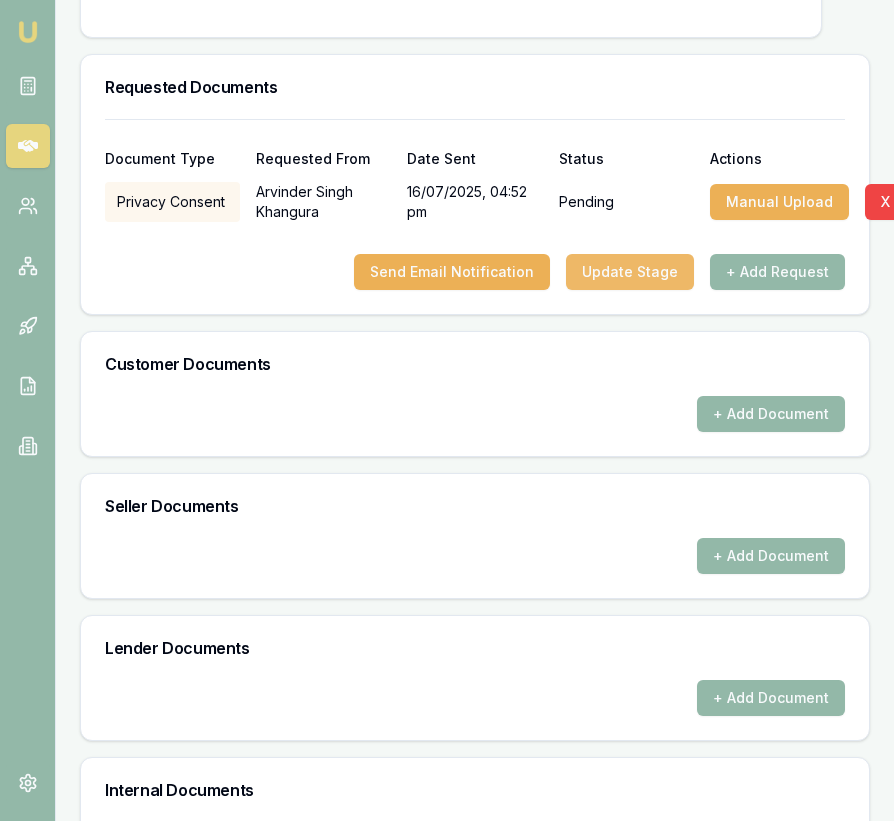 scroll, scrollTop: 655, scrollLeft: 0, axis: vertical 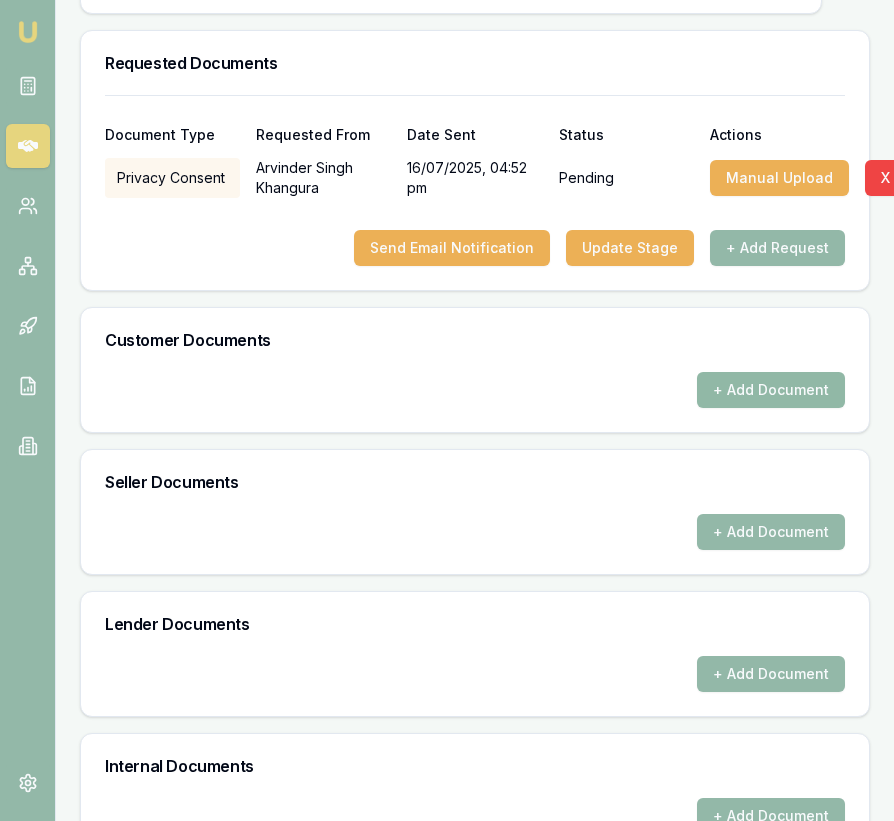 click on "+ Add Document" at bounding box center (771, 390) 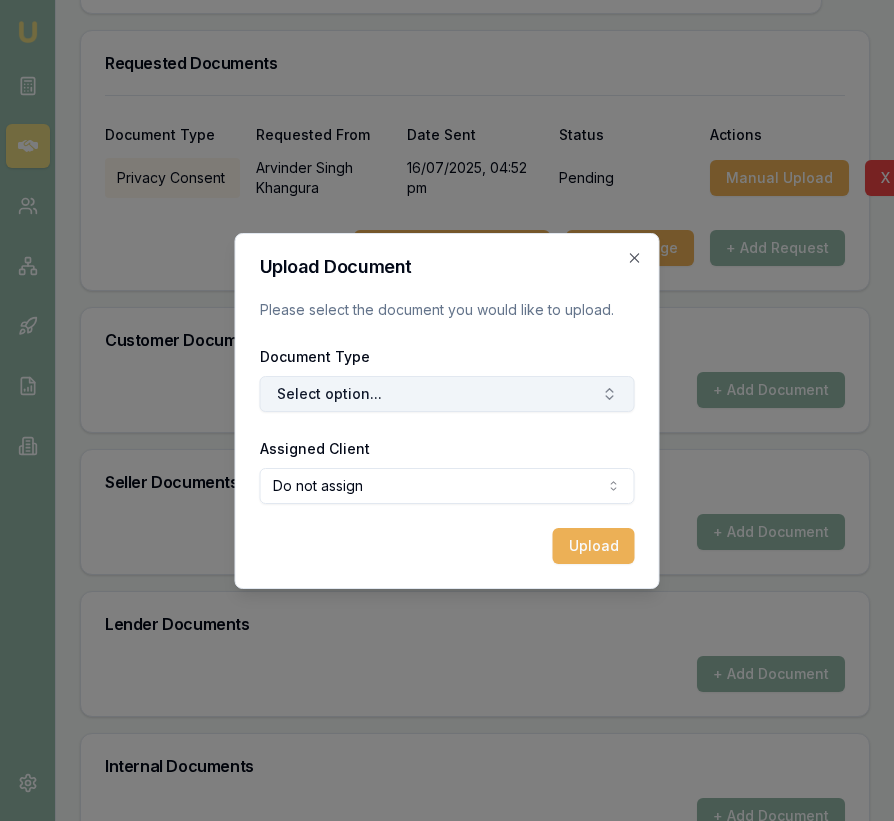 click on "Select option..." at bounding box center (447, 394) 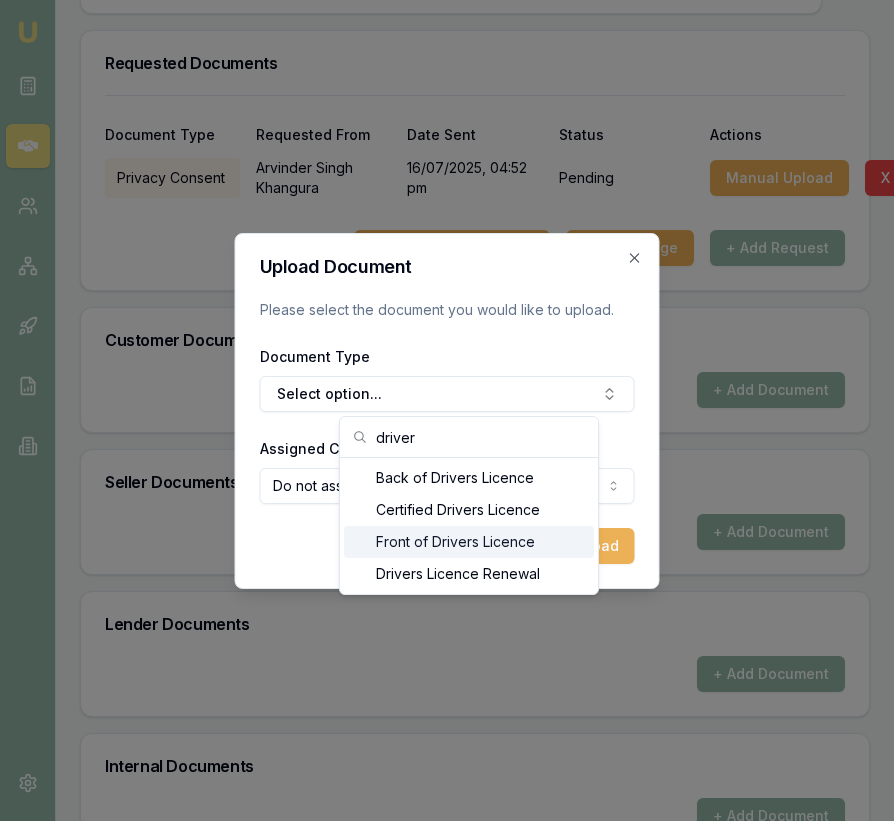 type on "driver" 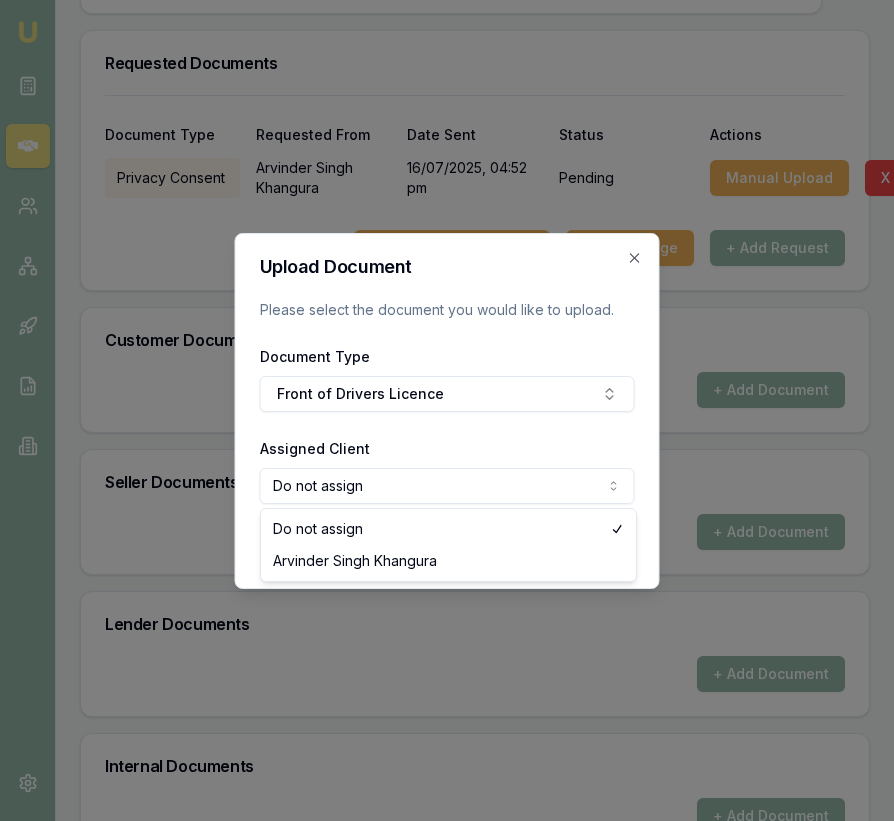 click on "Emu Broker Deals View D-QL2MMBM8Y4 Eujin Ooi Toggle Menu Customer [FIRST] [LAST] [PHONE] [EMAIL] Finance Summary $28,000 Loan Type: Commercial Asset Asset Type : Passenger Car Deal Dynamics Stage: Documents Requested From Client Age: Just now Finance Details Applicants Loan Options Lender Submission Documents Requested Documents Customer Documents Seller Documents Lender Documents Internal Documents Signed Documents Requested Documents Document Type Requested From Date Sent Status Actions Privacy Consent [FIRST]   [LAST] 16/07/2025, 04:52 pm Pending Manual Upload X Send Email Notification Update Stage + Add Request Customer Documents + Add Document Seller Documents + Add Document Lender Documents + Add Document Internal Documents + Add Document Signed Documents + Add Document Upload Document Please select the document you would like to upload. Document Type  Front of Drivers Licence Assigned Client Do not assign Do not assign [FIRST] [LAST] Upload Close" at bounding box center (447, -245) 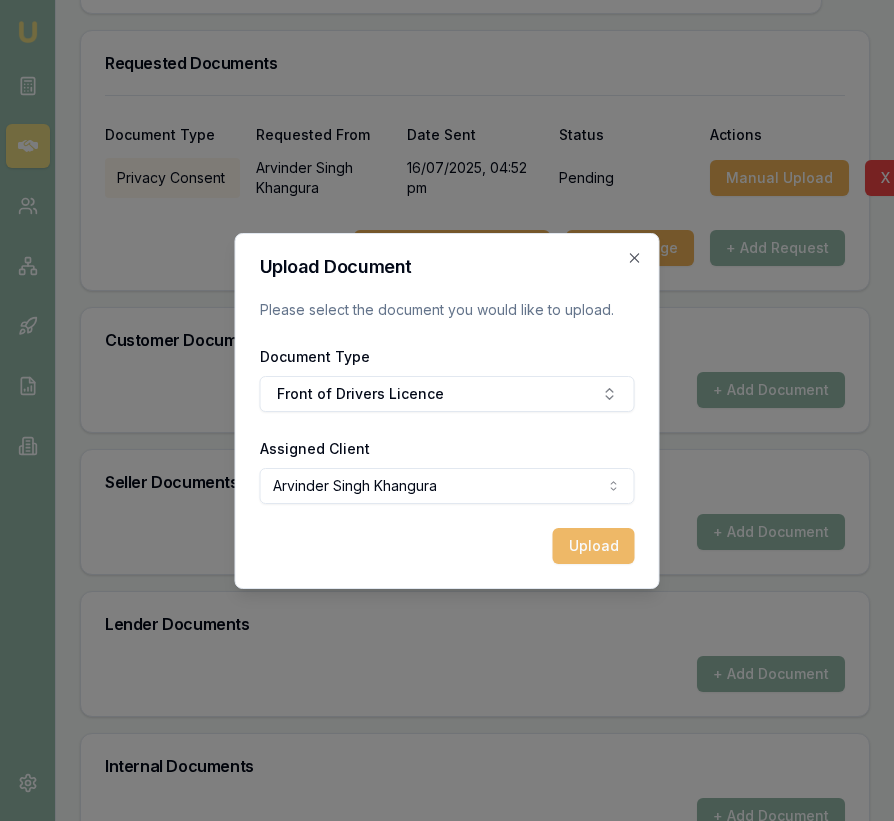 click on "Upload" at bounding box center (594, 546) 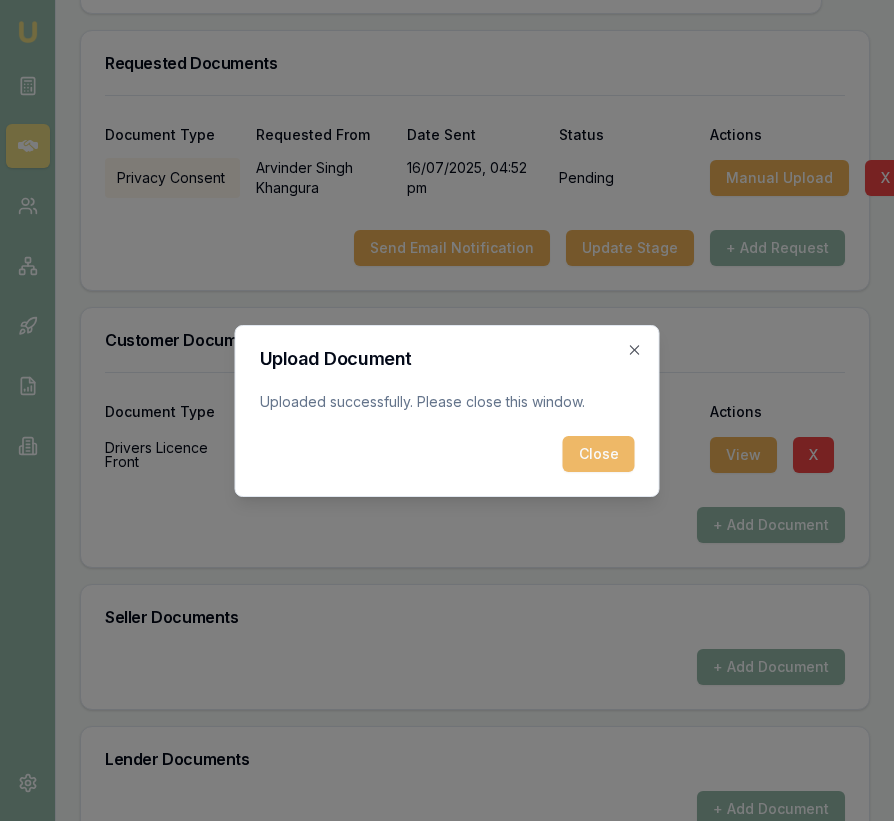 click on "Close" at bounding box center [599, 454] 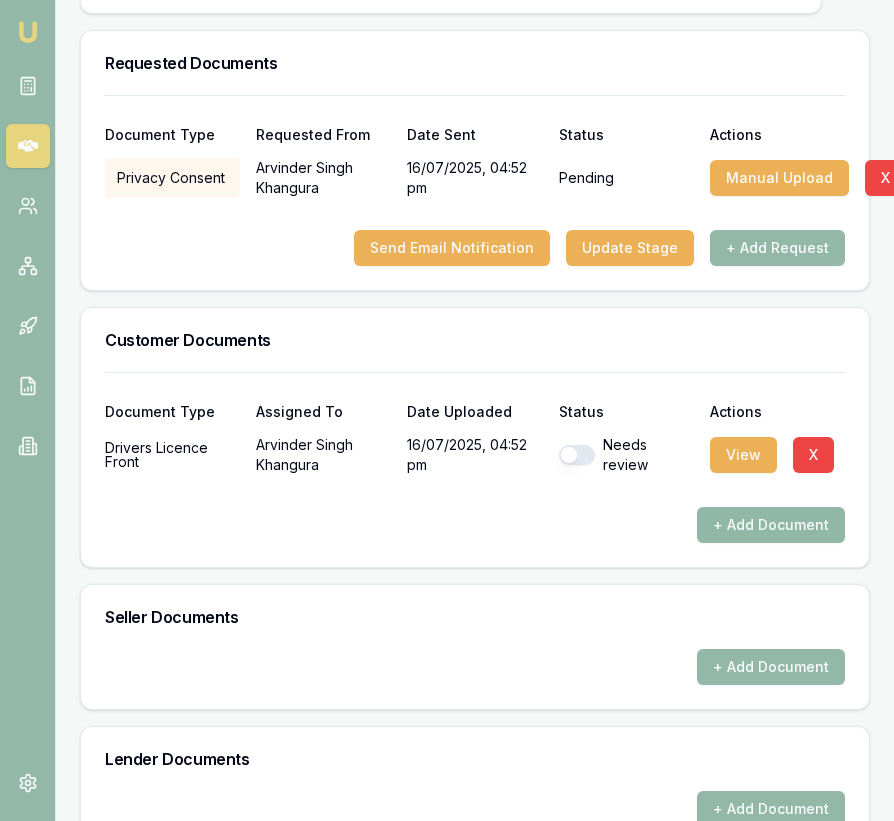scroll, scrollTop: 656, scrollLeft: 0, axis: vertical 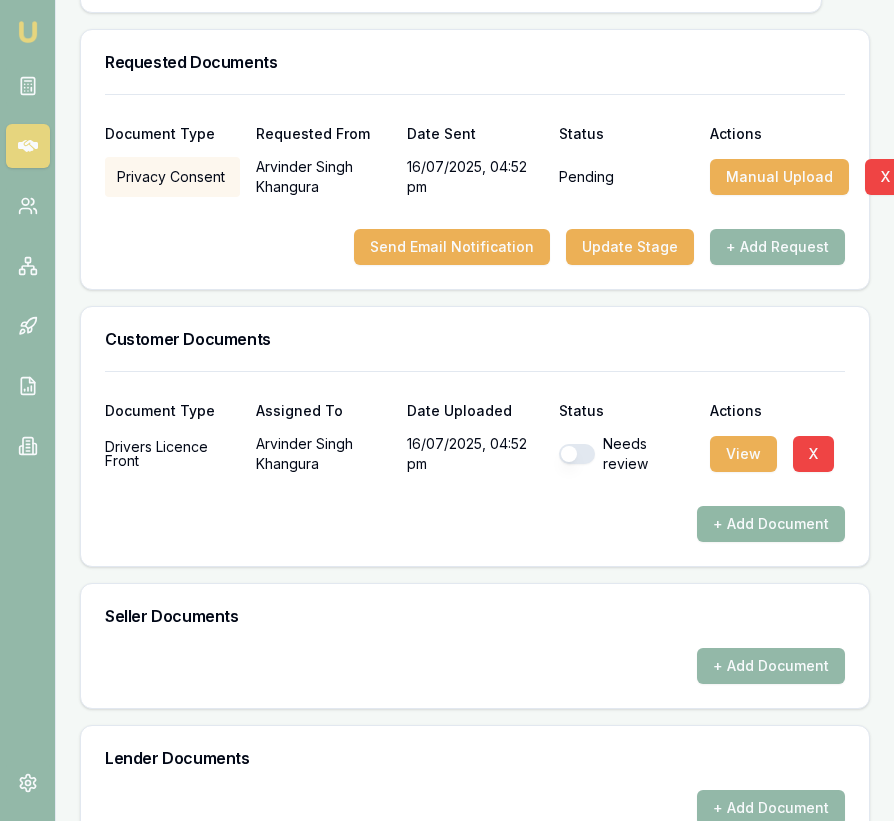 click on "+ Add Document" at bounding box center [771, 524] 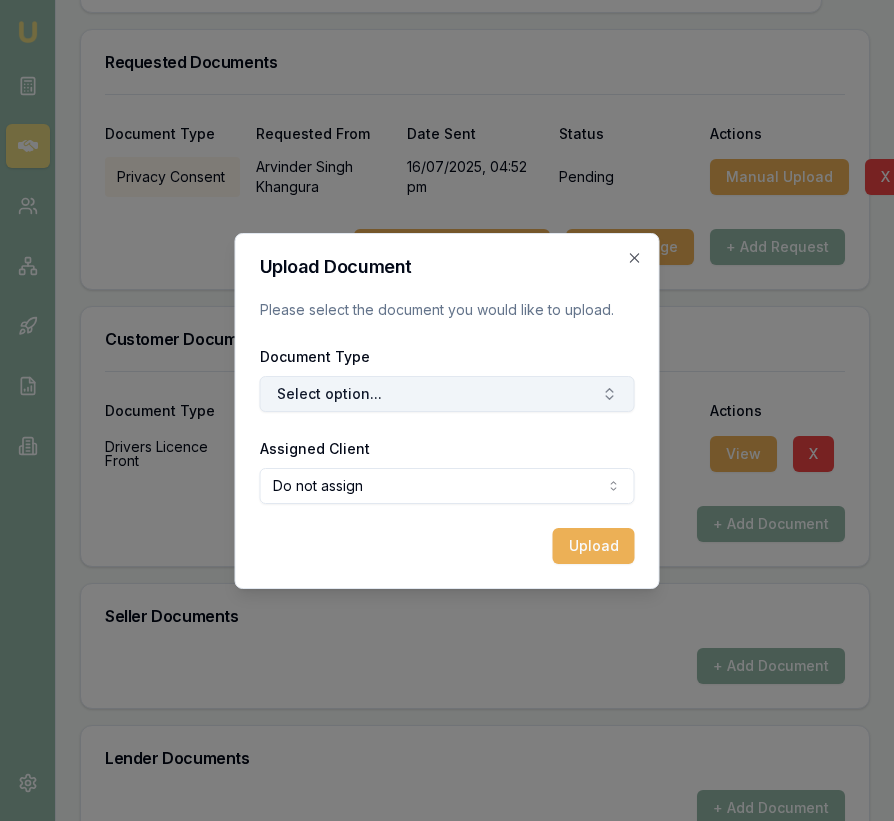 click on "Select option..." at bounding box center [447, 394] 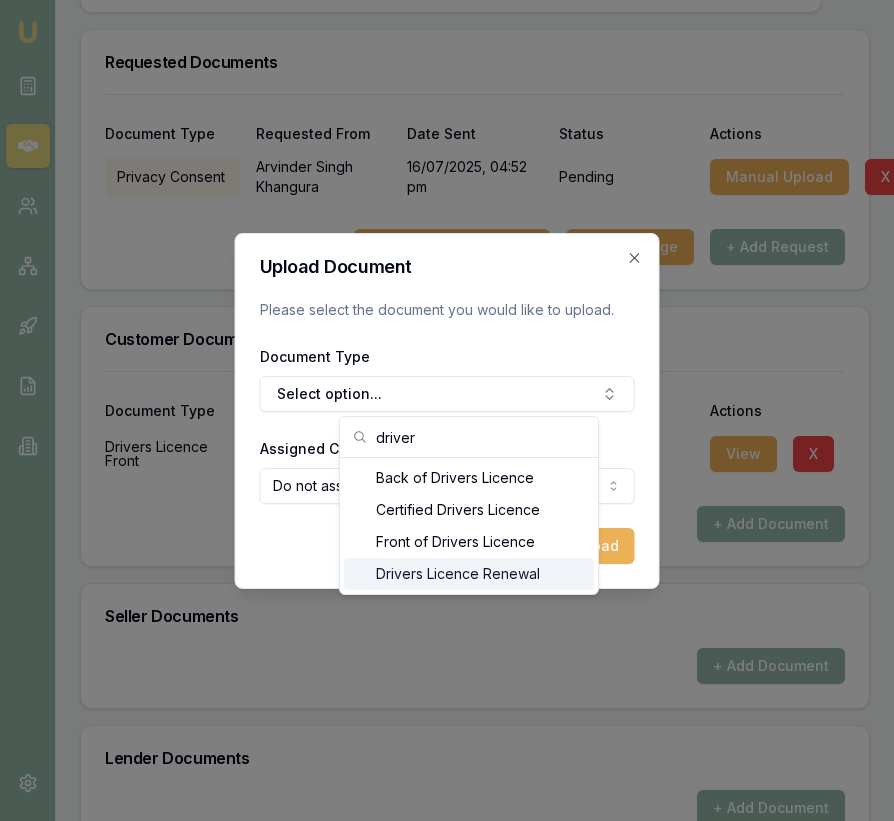 type on "driver" 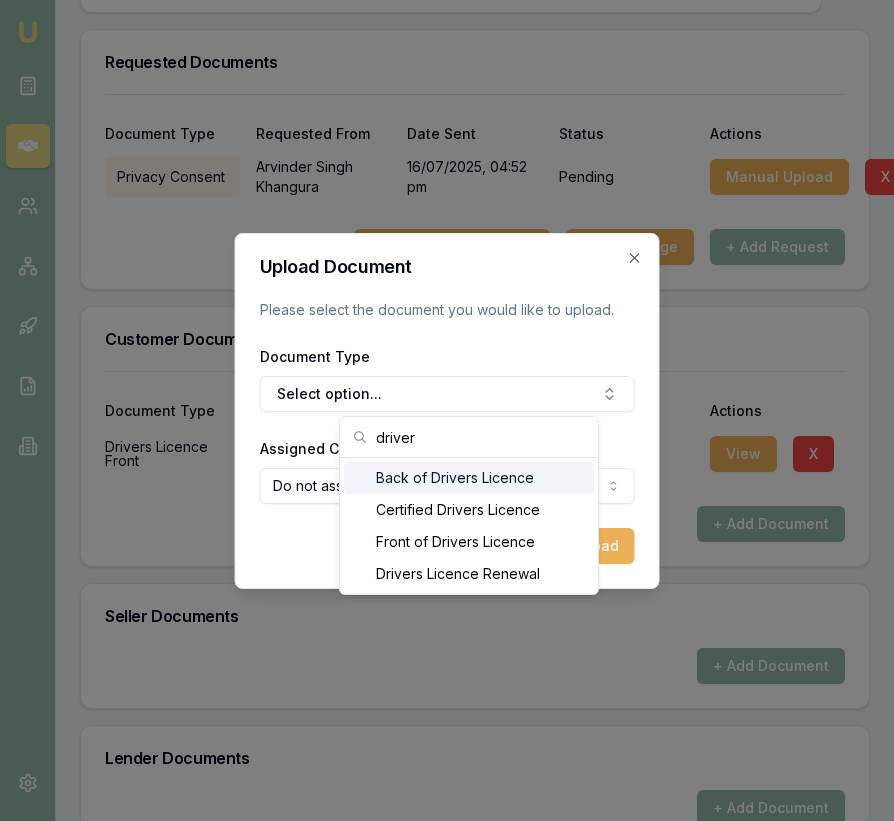 drag, startPoint x: 475, startPoint y: 570, endPoint x: 485, endPoint y: 489, distance: 81.61495 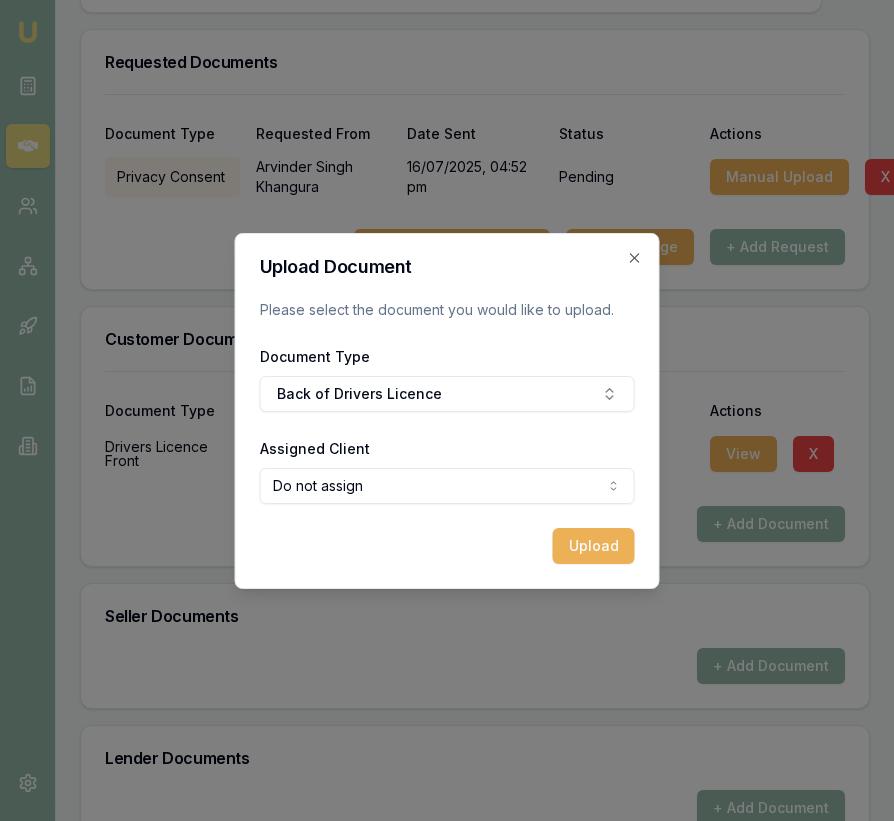 click on "Emu Broker Deals View D-QL2MMBM8Y4 Eujin Ooi Toggle Menu Customer [FIRST] [LAST] [PHONE] [EMAIL] Finance Summary $28,000 Loan Type: Commercial Asset Asset Type : Passenger Car Deal Dynamics Stage: Documents Requested From Client Age: Just now Finance Details Applicants Loan Options Lender Submission Documents Requested Documents Customer Documents Seller Documents Lender Documents Internal Documents Signed Documents Requested Documents Document Type Requested From Date Sent Status Actions Privacy Consent [FIRST]   [LAST] 16/07/2025, 04:52 pm Pending Manual Upload X Send Email Notification Update Stage + Add Request Customer Documents Document Type Assigned To Date Uploaded Status Actions Drivers Licence Front [FIRST]   [LAST] 16/07/2025, 04:52 pm Needs review View X + Add Document Seller Documents + Add Document Lender Documents + Add Document Internal Documents + Add Document Signed Documents + Add Document Upload Document Document Type  Assigned Client" at bounding box center [447, -246] 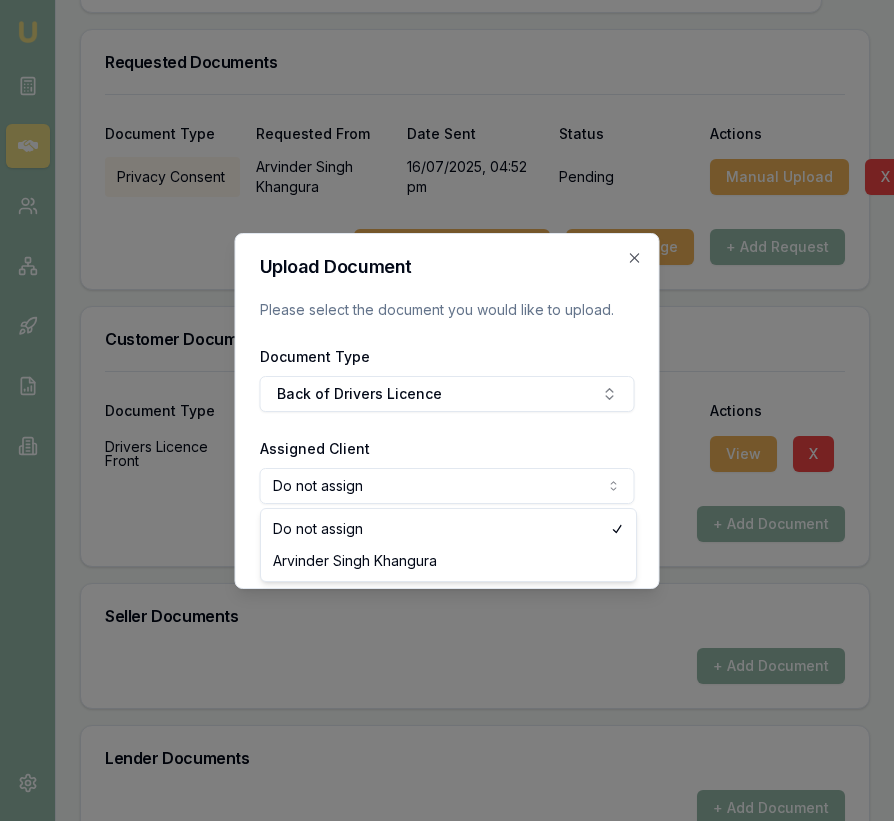 select on "U-DZIFERJ1IC" 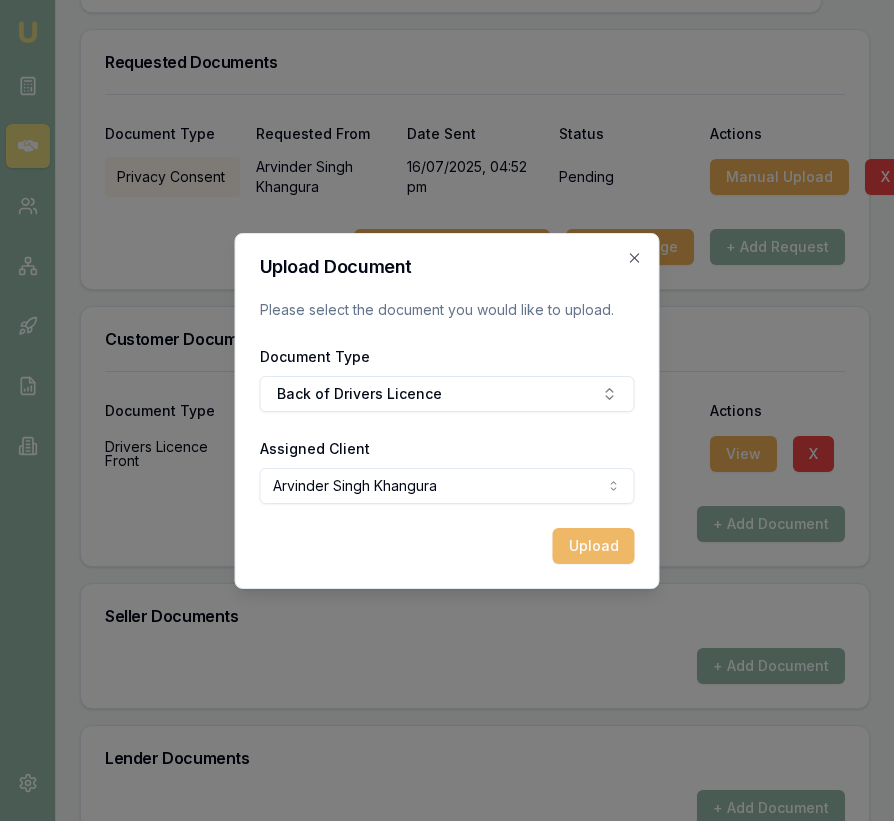 click on "Upload" at bounding box center (594, 546) 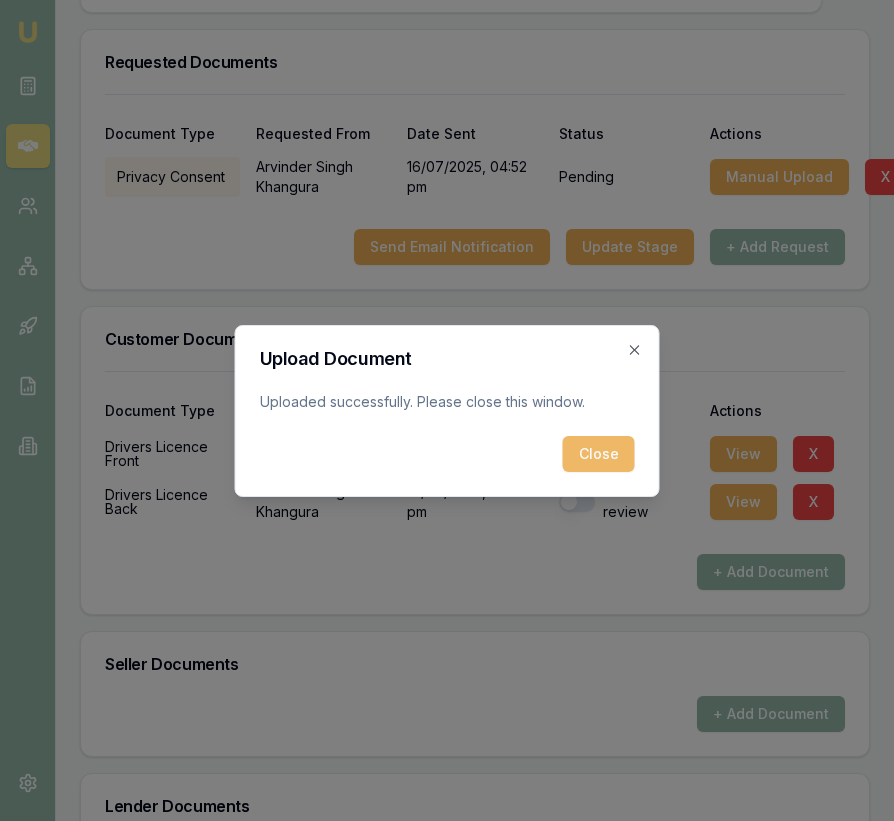 click on "Close" at bounding box center [599, 454] 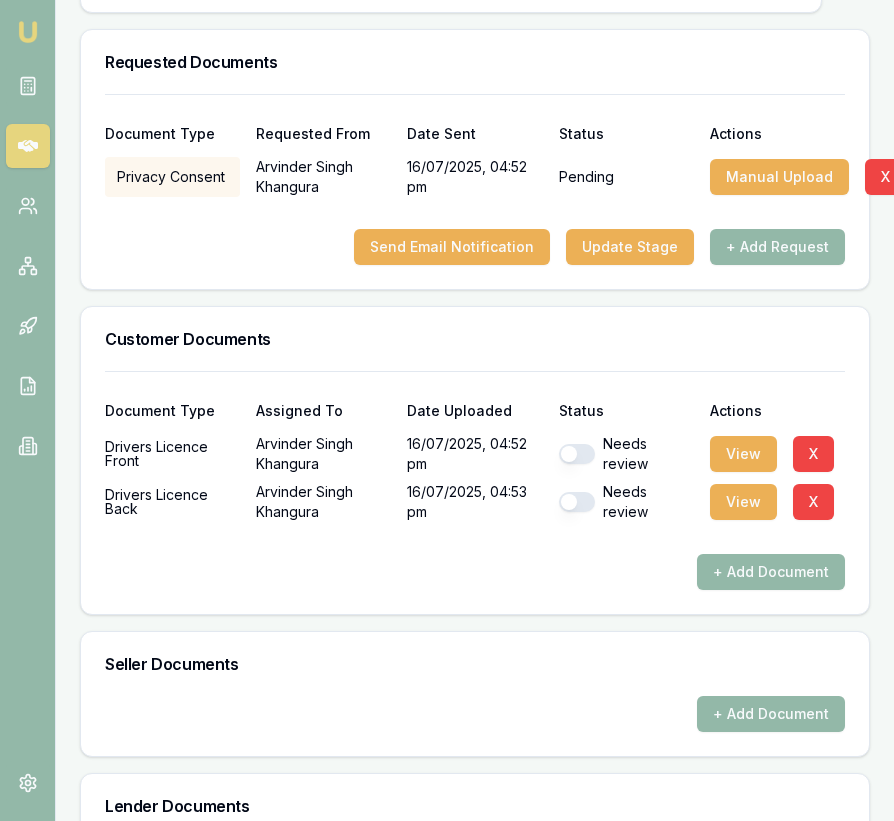 click at bounding box center [577, 502] 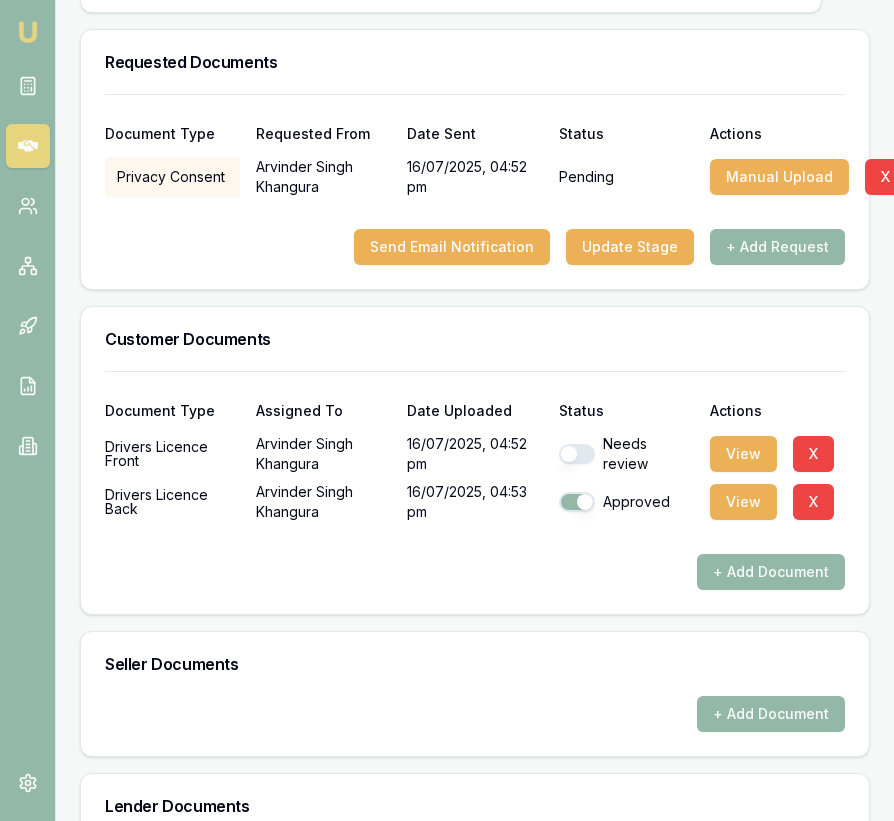 click at bounding box center (577, 454) 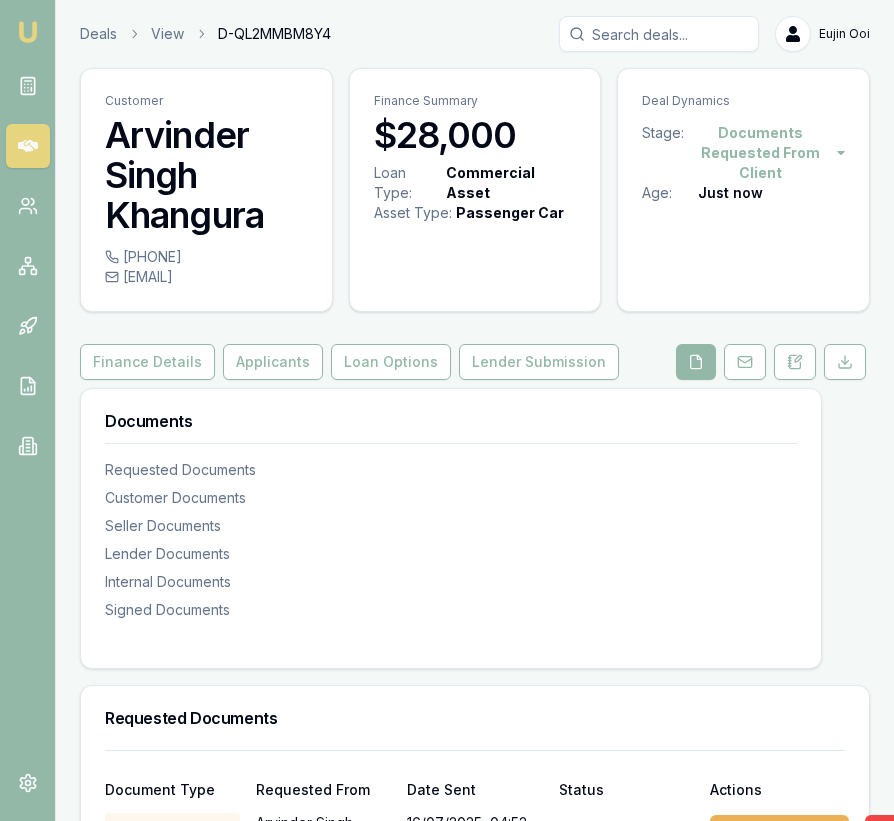 scroll, scrollTop: 0, scrollLeft: 6, axis: horizontal 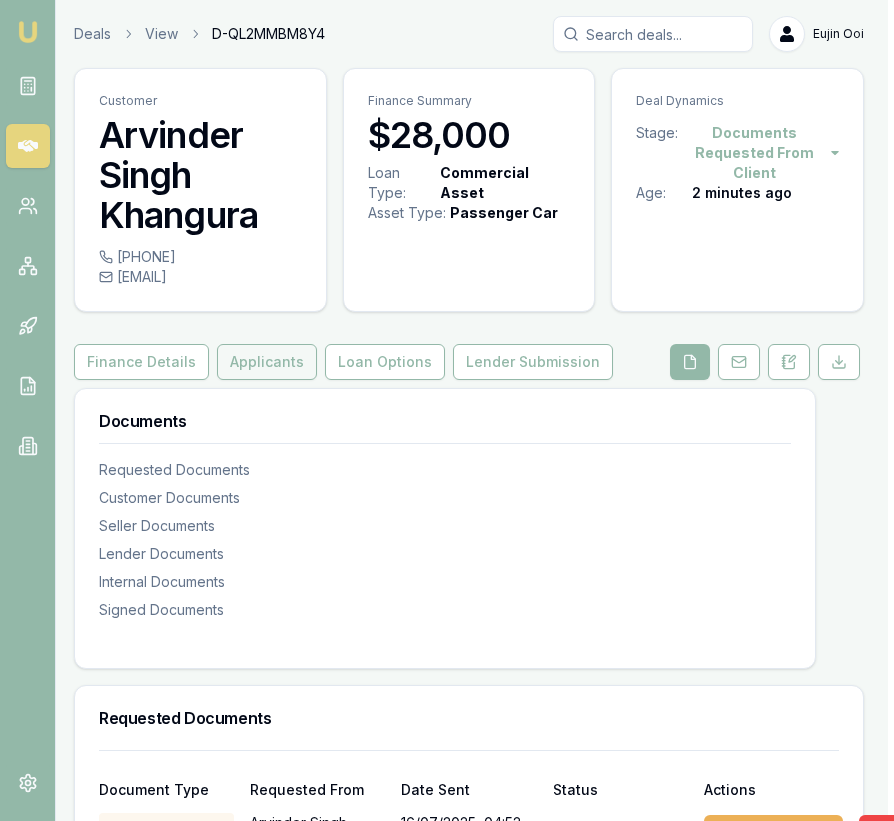 click on "Applicants" at bounding box center (267, 362) 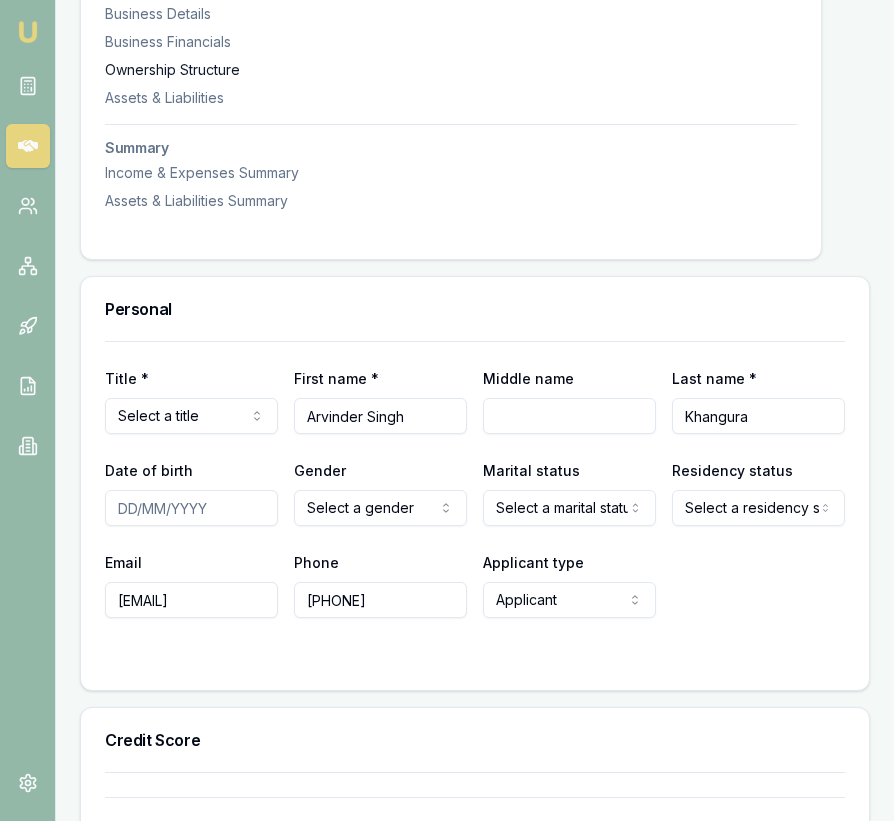 scroll, scrollTop: 731, scrollLeft: 0, axis: vertical 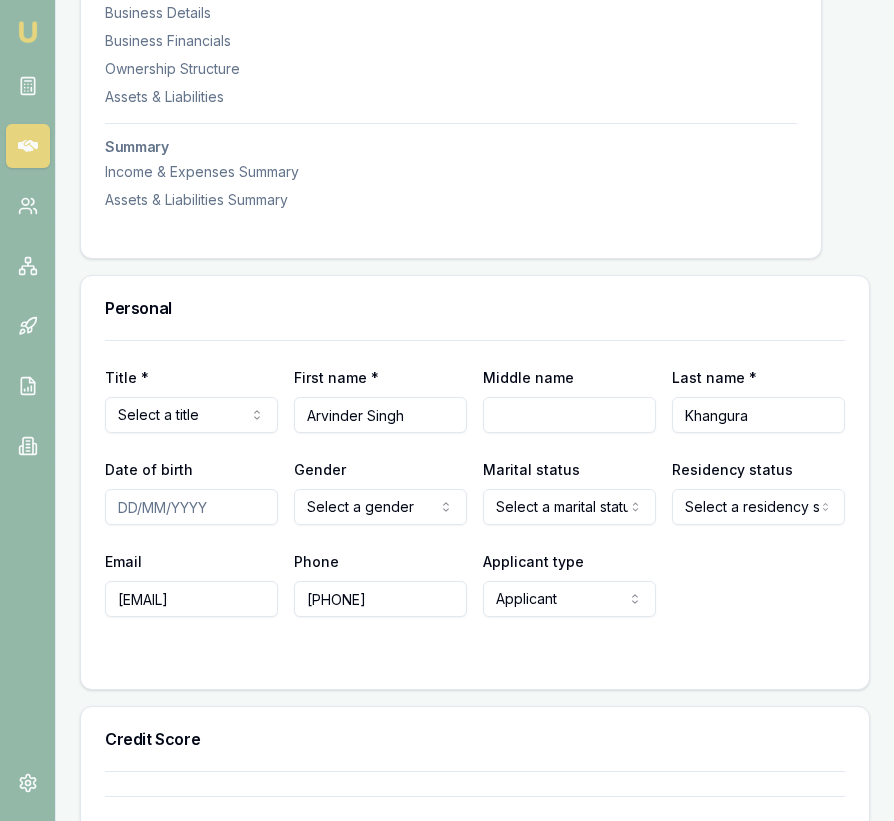 click on "Emu Broker Deals View D-QL2MMBM8Y4 Eujin Ooi Toggle Menu Customer [FIRST] [LAST] [PHONE] [EMAIL] Finance Summary $28,000 Loan Type: Commercial Asset Asset Type : Passenger Car Deal Dynamics Stage: Documents Requested From Client Age: 2 minutes ago Finance Details Applicants Loan Options Lender Submission Applicant Information [FIRST] [LAST] switch Personal Personal Details Credit Score Identification Bank Details Residential Assets & Liabilities Business Business Details Business Financials Ownership Structure Assets & Liabilities Summary Income & Expenses Summary Assets & Liabilities Summary Personal Title * Select a title Mr Mrs Miss Ms Dr Prof First name * [FIRST] Middle name  Last name * [LAST] Date of birth Gender  Select a gender Male Female Other Not disclosed Marital status  Select a marital status Single Married De facto Separated Divorced Widowed Residency status  Select a residency status Australian citizen Permanent resident Visa holder Email" at bounding box center (447, -321) 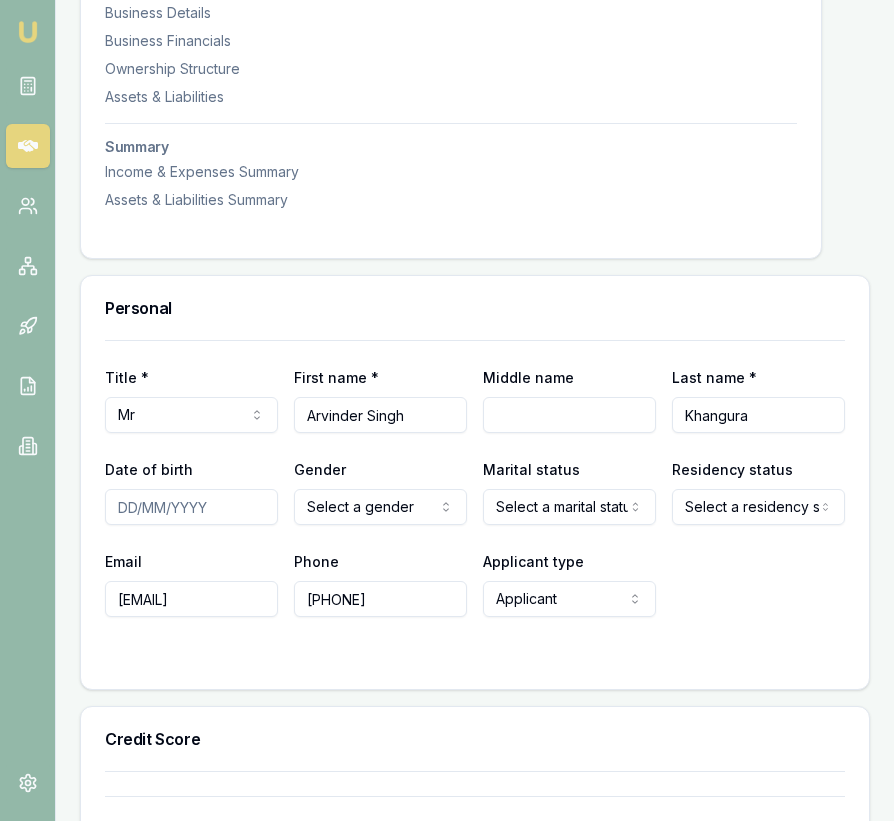 click on "Date of birth" at bounding box center (191, 507) 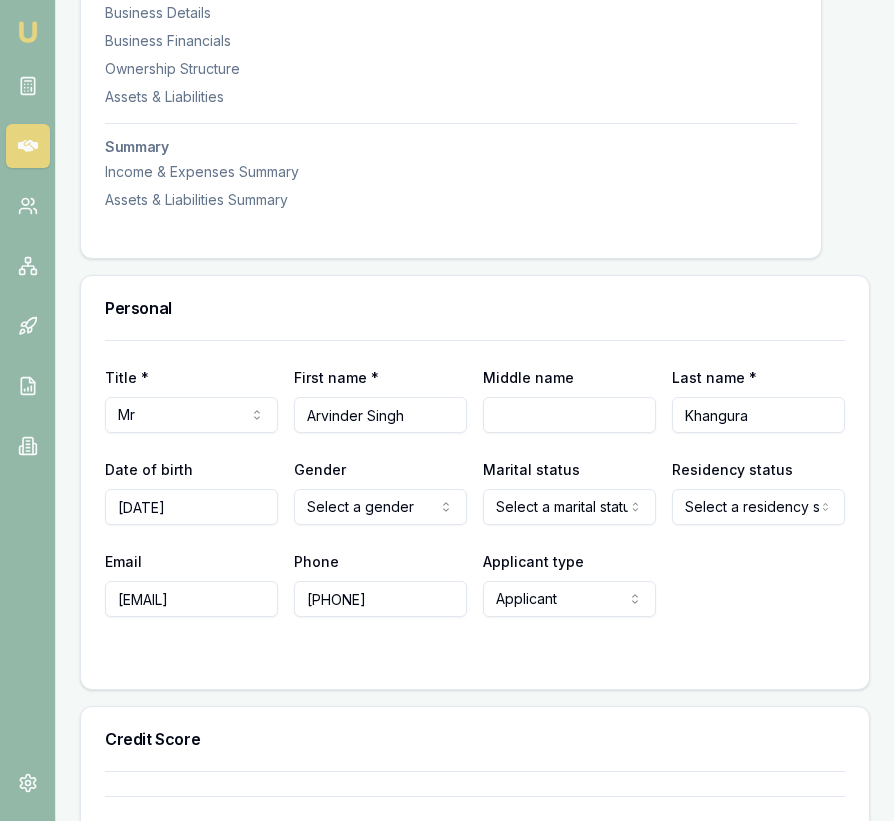 type on "[DATE]" 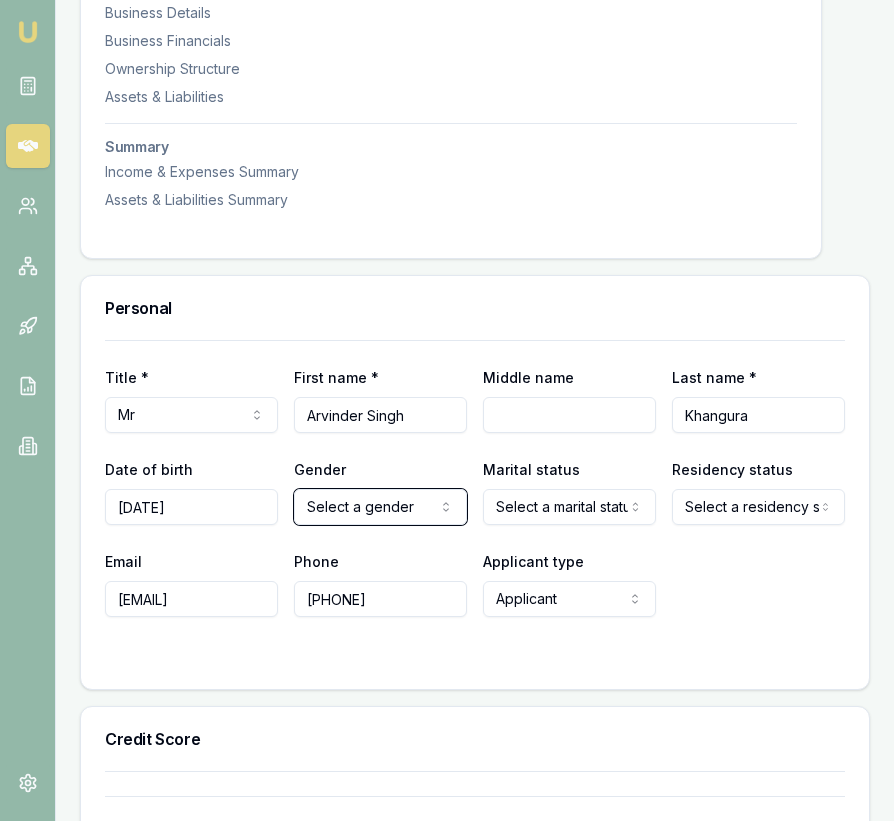 type 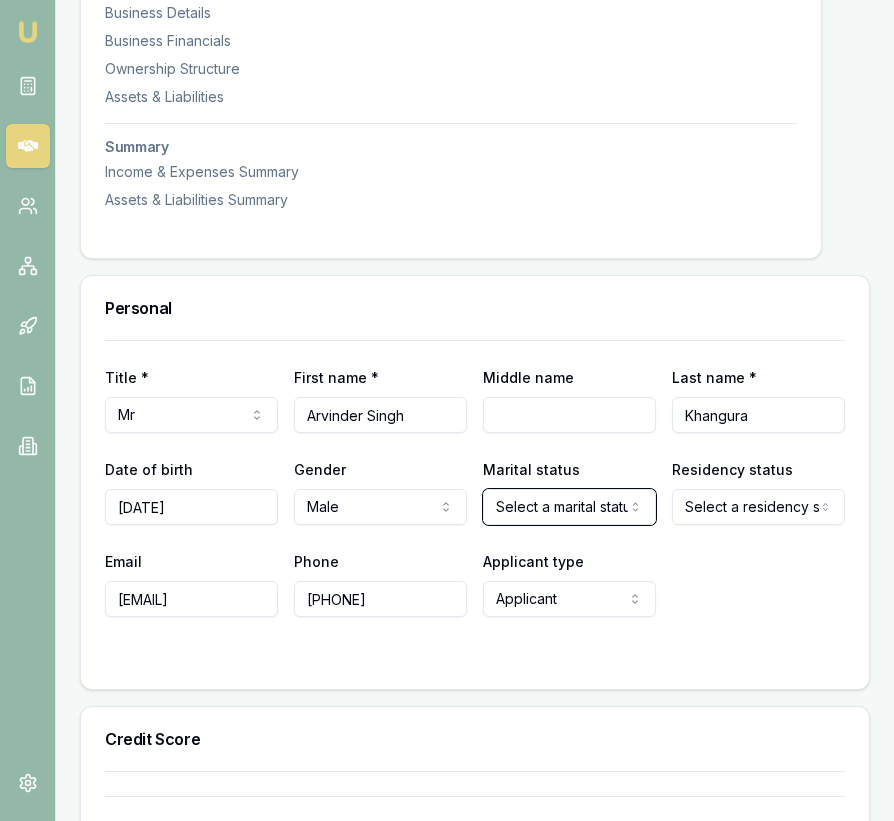 type 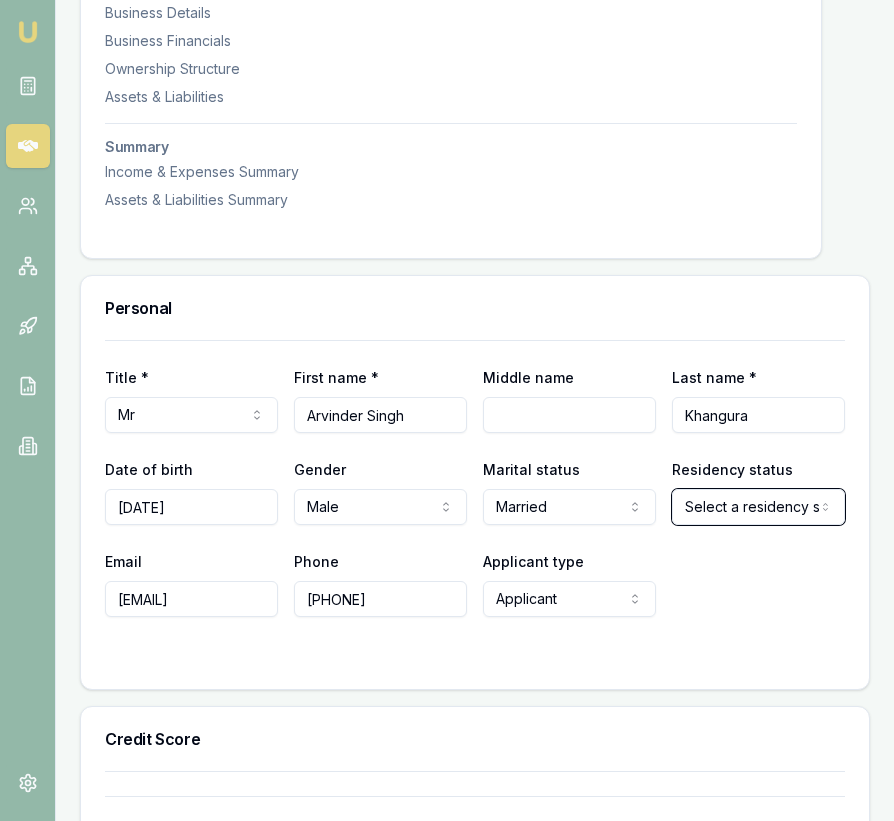 type 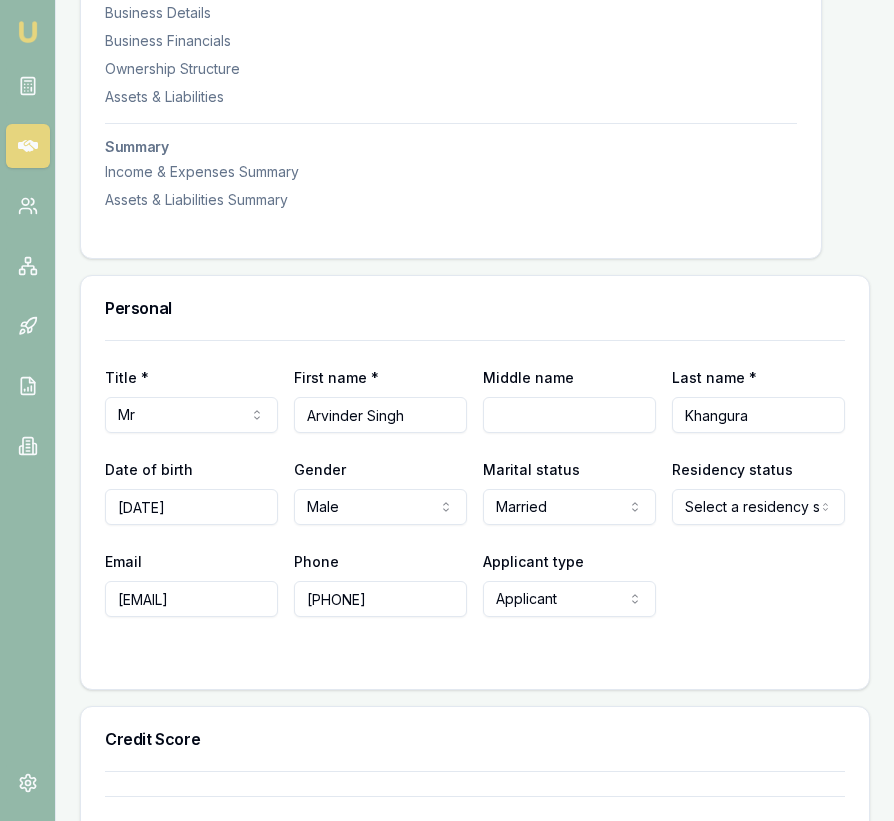 click on "Emu Broker Deals View D-QL2MMBM8Y4 Eujin Ooi Toggle Menu Customer [FIRST] [LAST] [PHONE] [EMAIL] Finance Summary $28,000 Loan Type: Commercial Asset Asset Type : Passenger Car Deal Dynamics Stage: Documents Requested From Client Age: 2 minutes ago Finance Details Applicants Loan Options Lender Submission Applicant Information [FIRST] [LAST] switch Personal Personal Details Credit Score Identification Bank Details Residential Assets & Liabilities Business Business Details Business Financials Ownership Structure Assets & Liabilities Summary Income & Expenses Summary Assets & Liabilities Summary Personal Title * Mr Mr Mrs Miss Ms Dr Prof First name * [FIRST] [MIDDLE] Last name * [LAST] Date of birth [DATE] Gender  Male Male Female Other Not disclosed Marital status  Married Single Married De facto Separated Divorced Widowed Residency status  Select a residency status Australian citizen Permanent resident Temporary resident Visa holder Email [EMAIL] Phone" at bounding box center [447, -321] 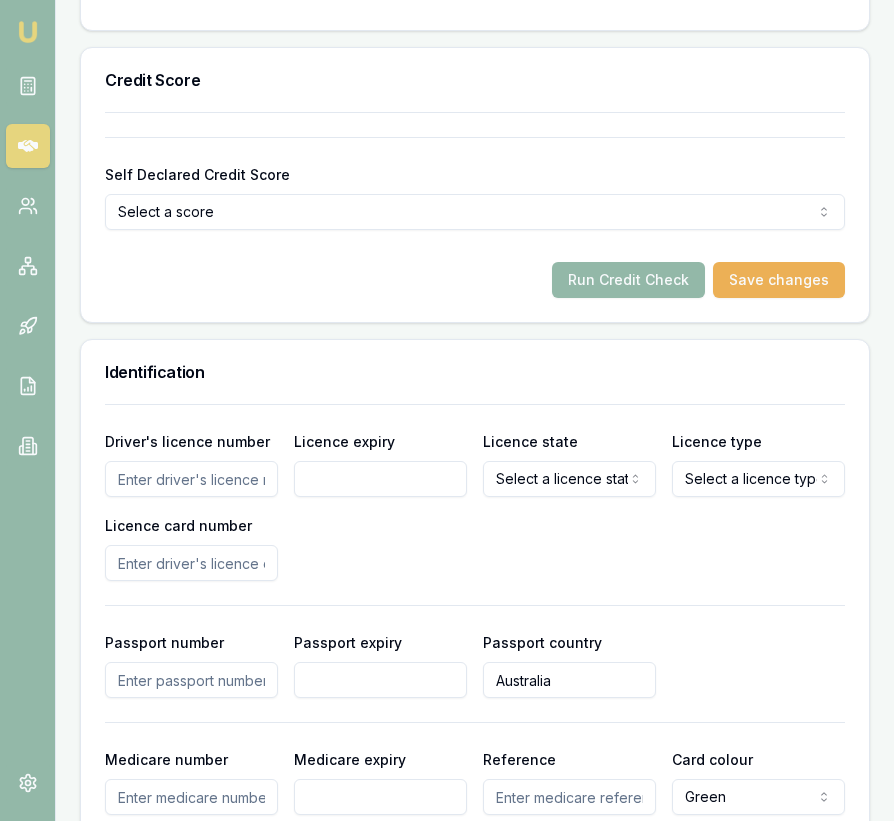 scroll, scrollTop: 1443, scrollLeft: 0, axis: vertical 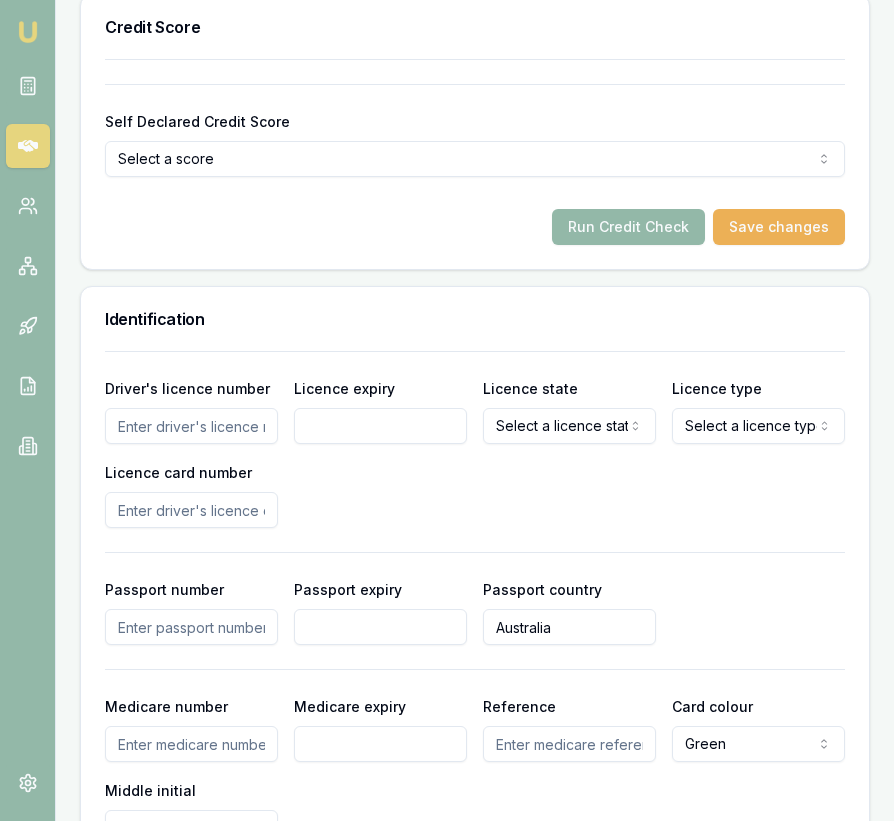 click on "Driver's licence number" at bounding box center [191, 426] 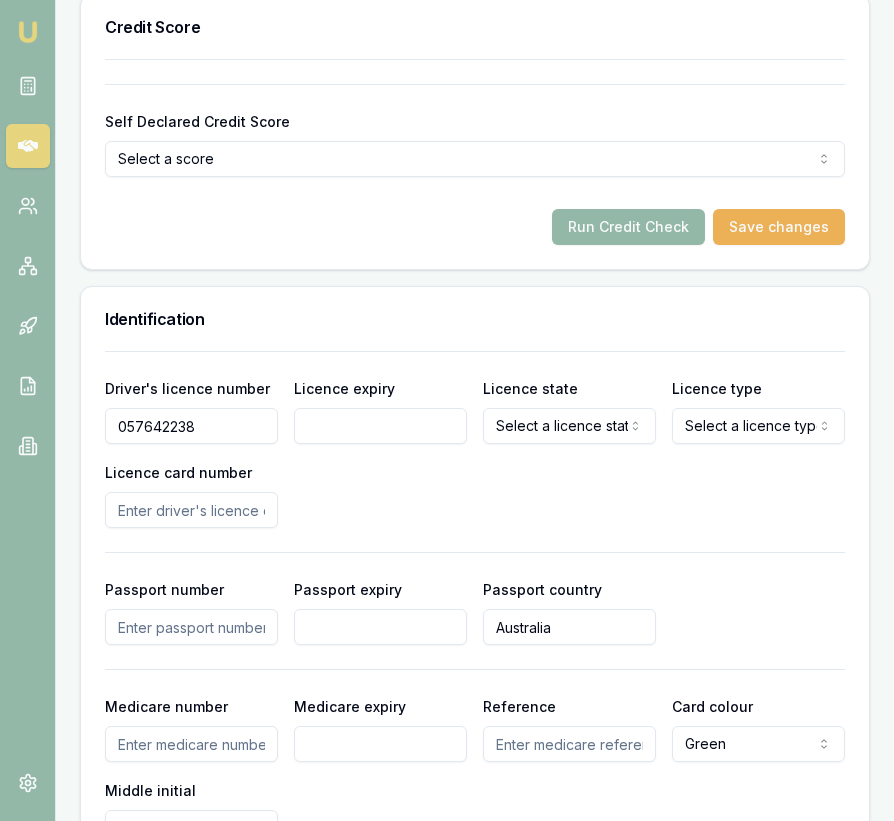 type on "057642238" 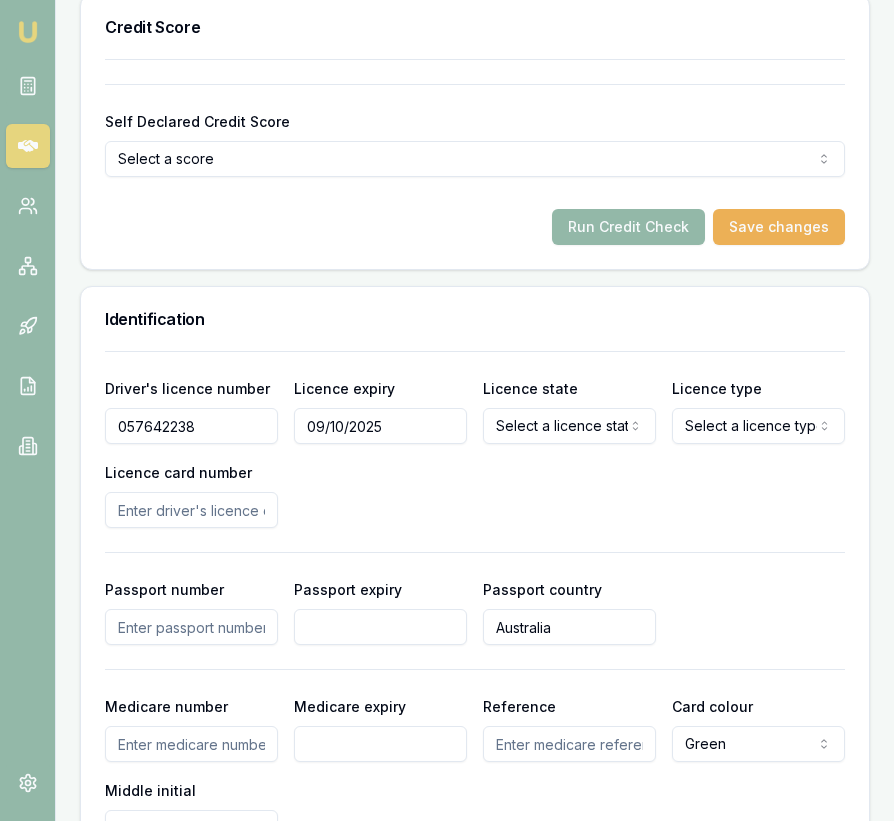 type on "09/10/2025" 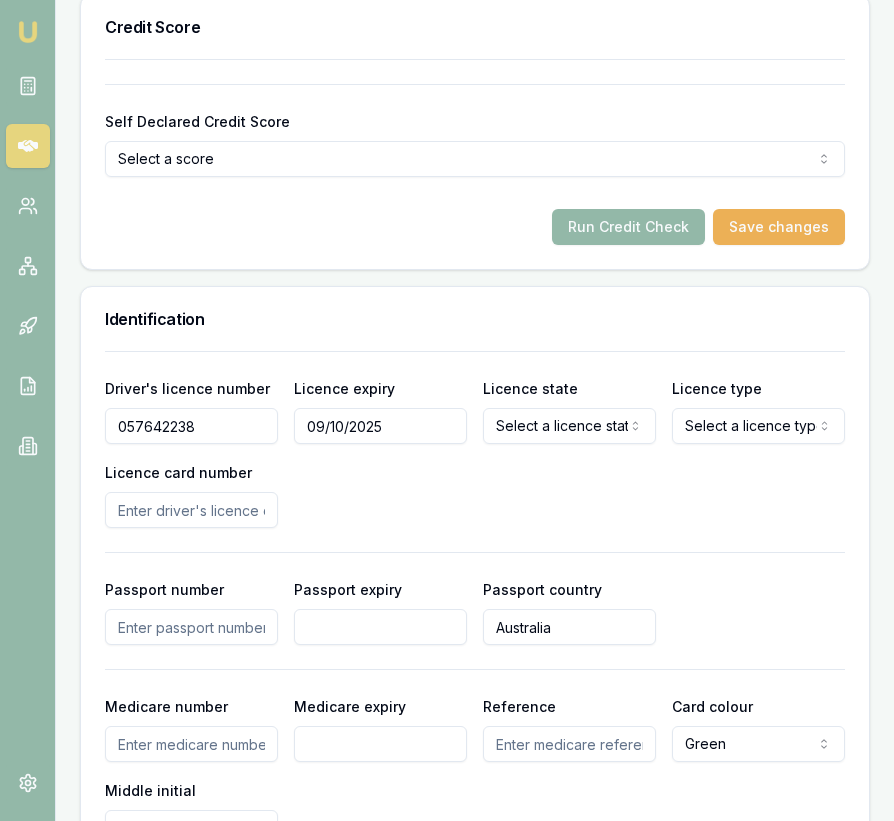 click on "Emu Broker Deals View D-QL2MMBM8Y4 Eujin Ooi Toggle Menu Customer [FIRST] [LAST] [PHONE] [EMAIL] Finance Summary $28,000 Loan Type: Commercial Asset Asset Type : Passenger Car Deal Dynamics Stage: Documents Requested From Client Age: 2 minutes ago Finance Details Applicants Loan Options Lender Submission Applicant Information [FIRST] [LAST] switch Personal Personal Details Credit Score Identification Bank Details Residential Assets & Liabilities Business Business Details Business Financials Ownership Structure Assets & Liabilities Summary Income & Expenses Summary Assets & Liabilities Summary Personal Title * Mr Mr Mrs Miss Ms Dr Prof First name * [FIRST] [MIDDLE] Last name * [LAST] Date of birth [DATE] Gender  Male Male Female Other Not disclosed Marital status  Married Single Married De facto Separated Divorced Widowed Residency status  Australian citizen Australian citizen Permanent resident Temporary resident Visa holder Email [EMAIL] Phone Applicant" at bounding box center (447, -1033) 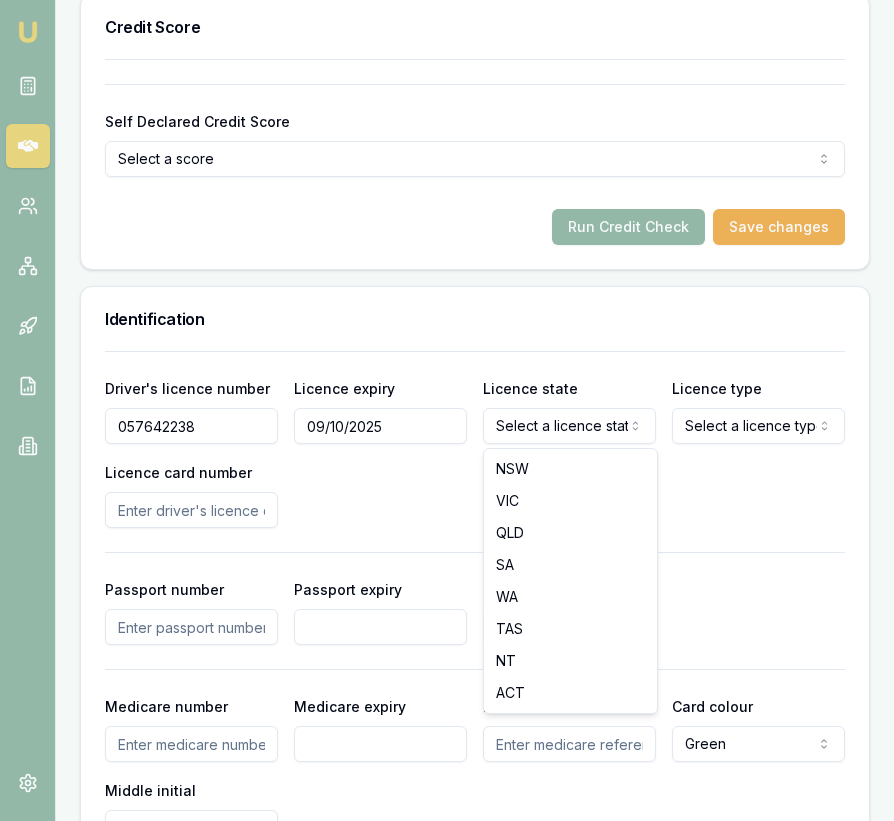 select on "VIC" 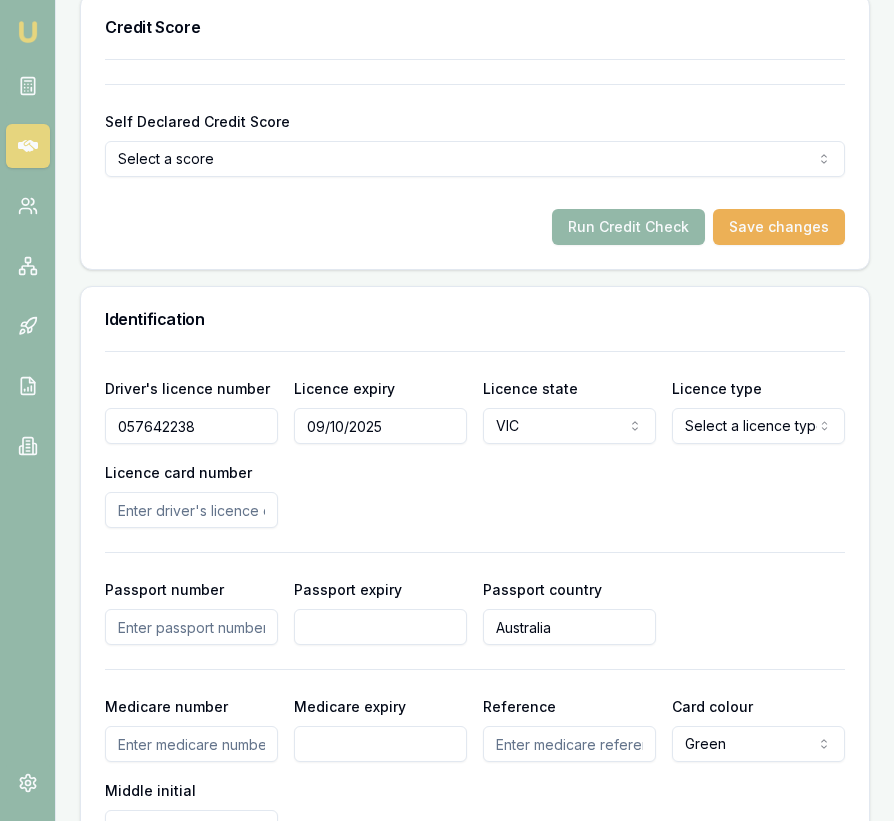 click on "Emu Broker Deals View D-QL2MMBM8Y4 Eujin Ooi Toggle Menu Customer [FIRST] [LAST] [PHONE] [EMAIL] Finance Summary $28,000 Loan Type: Commercial Asset Asset Type : Passenger Car Deal Dynamics Stage: Documents Requested From Client Age: 2 minutes ago Finance Details Applicants Loan Options Lender Submission Applicant Information [FIRST] [LAST] switch Personal Personal Details Credit Score Identification Bank Details Residential Assets & Liabilities Business Business Details Business Financials Ownership Structure Assets & Liabilities Summary Income & Expenses Summary Assets & Liabilities Summary Personal Title * Mr Mr Mrs Miss Ms Dr Prof First name * [FIRST] [MIDDLE] Last name * [LAST] Date of birth [DATE] Gender  Male Male Female Other Not disclosed Marital status  Married Single Married De facto Separated Divorced Widowed Residency status  Australian citizen Australian citizen Permanent resident Temporary resident Visa holder Email [EMAIL] Phone Applicant" at bounding box center (447, -1033) 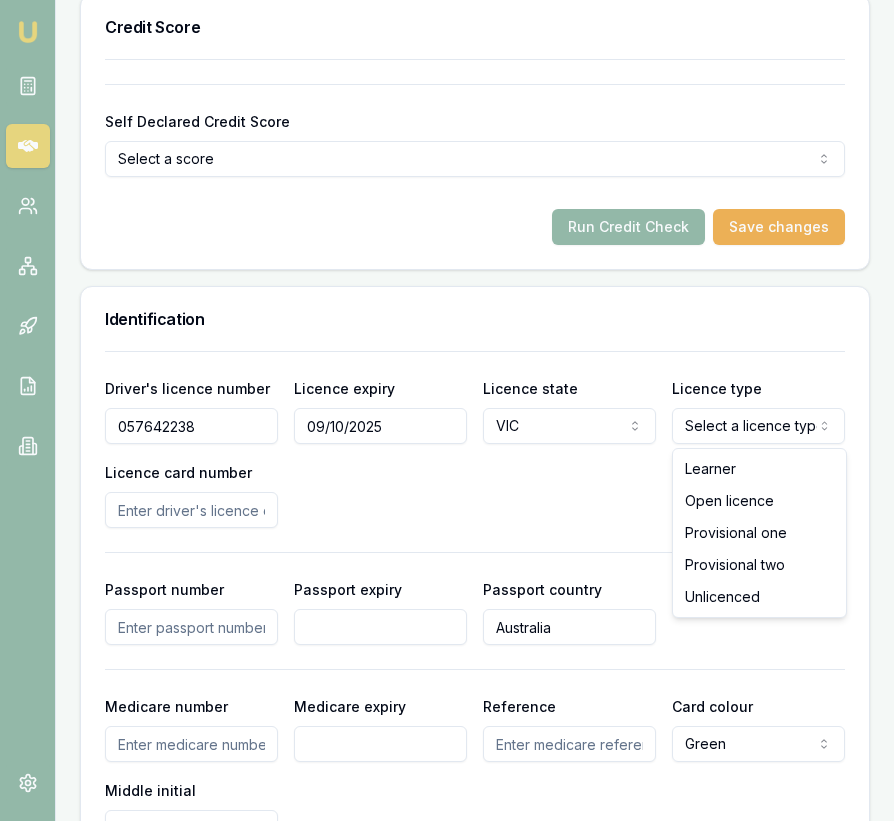 select on "OPEN_LICENCE" 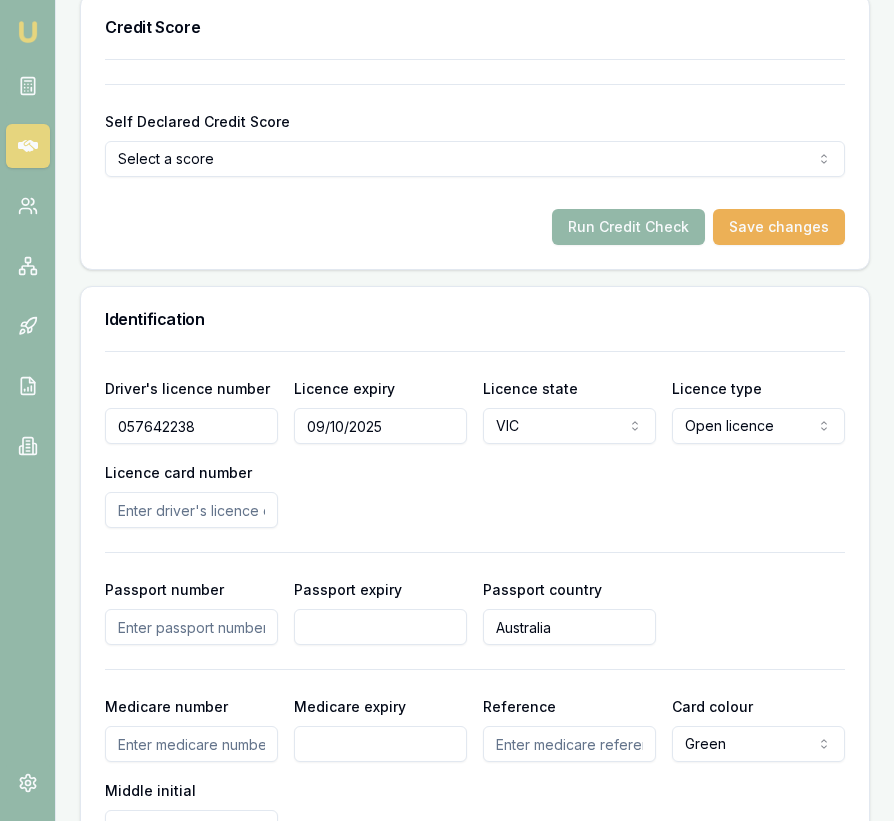 click on "Licence card number" at bounding box center [191, 510] 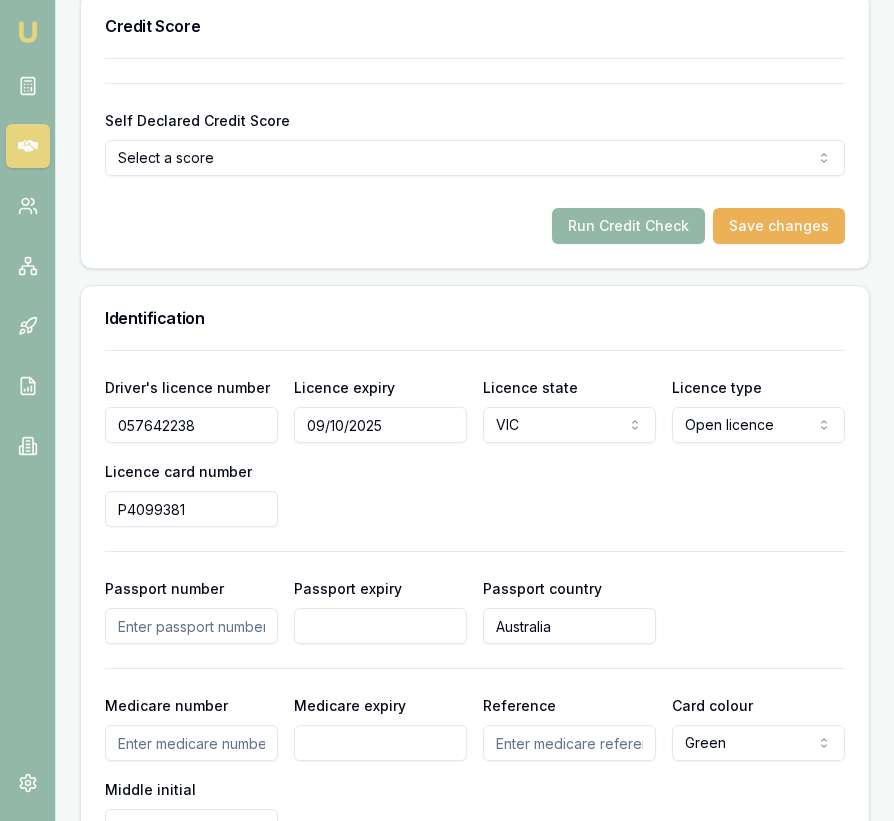 type on "P4099381" 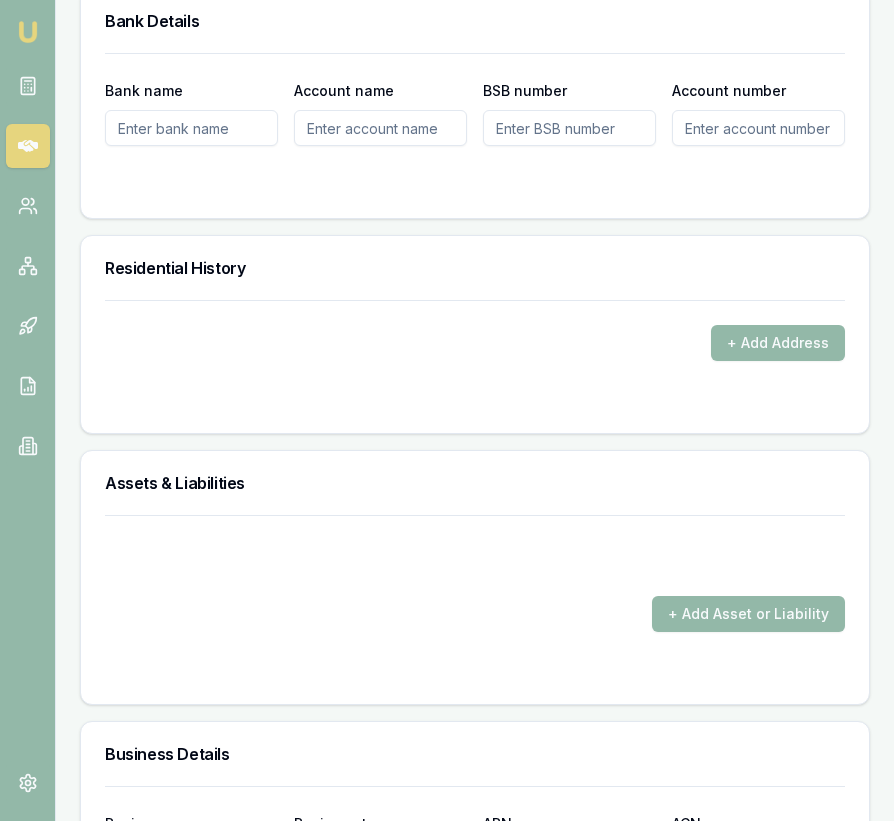 scroll, scrollTop: 2396, scrollLeft: 0, axis: vertical 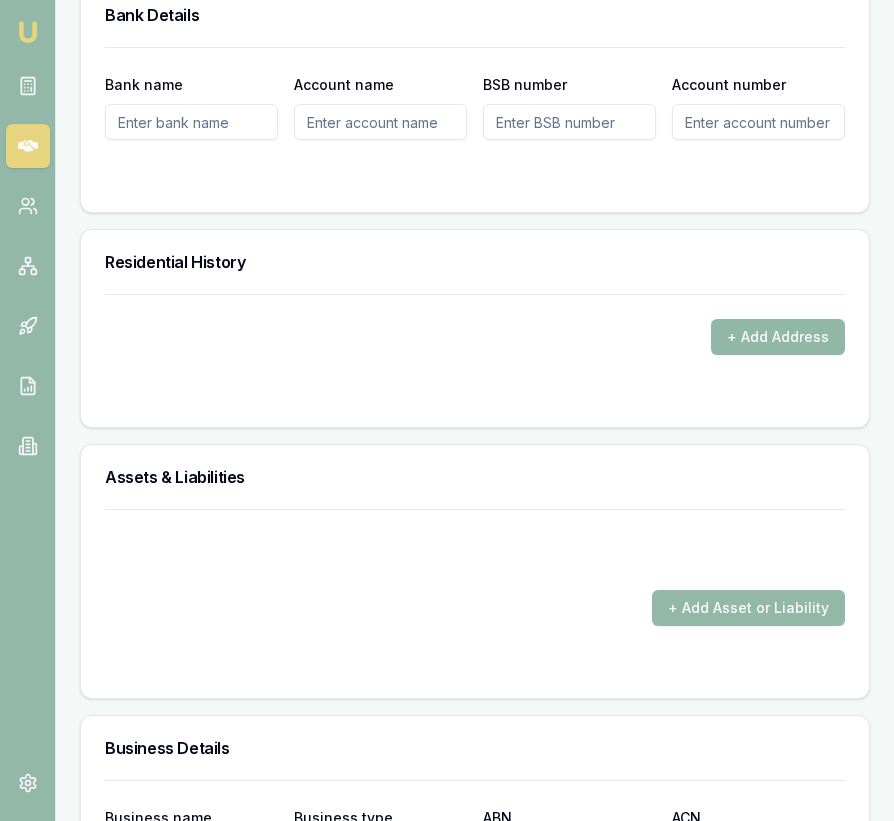click on "+ Add Address" at bounding box center [778, 337] 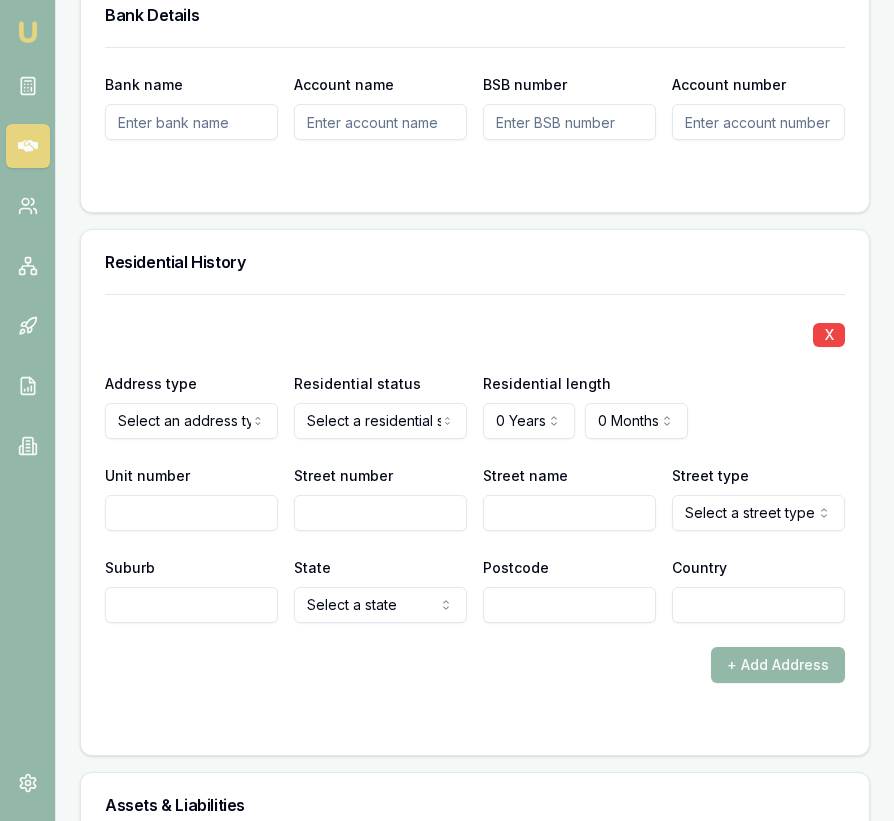click on "Emu Broker Deals View D-QL2MMBM8Y4 Eujin Ooi Toggle Menu Customer [FIRST] [LAST] [PHONE] [EMAIL] Finance Summary $28,000 Loan Type: Commercial Asset Asset Type : Passenger Car Deal Dynamics Stage: Documents Requested From Client Age: 3 minutes ago Finance Details Applicants Loan Options Lender Submission Applicant Information [FIRST] [LAST] switch Personal Personal Details Credit Score Identification Bank Details Residential Assets & Liabilities Business Business Details Business Financials Ownership Structure Assets & Liabilities Summary Income & Expenses Summary Assets & Liabilities Summary Personal Title * Mr Mr Mrs Miss Ms Dr Prof First name * [FIRST] [MIDDLE] Last name * [LAST] Date of birth [DATE] Gender  Male Male Female Other Not disclosed Marital status  Married Single Married De facto Separated Divorced Widowed Residency status  Australian citizen Australian citizen Permanent resident Temporary resident Visa holder Email [EMAIL] Phone Applicant" at bounding box center (447, -1986) 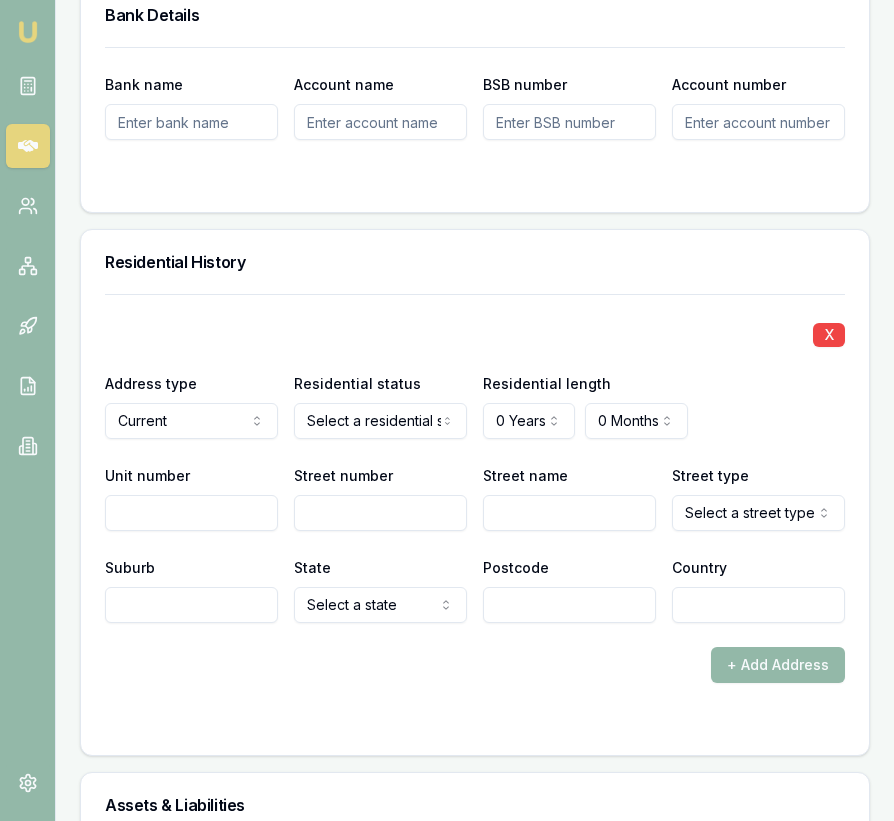 click on "Emu Broker Deals View D-QL2MMBM8Y4 Eujin Ooi Toggle Menu Customer [FIRST] [LAST] [PHONE] [EMAIL] Finance Summary $28,000 Loan Type: Commercial Asset Asset Type : Passenger Car Deal Dynamics Stage: Documents Requested From Client Age: 3 minutes ago Finance Details Applicants Loan Options Lender Submission Applicant Information [FIRST] [LAST] switch Personal Personal Details Credit Score Identification Bank Details Residential Assets & Liabilities Business Business Details Business Financials Ownership Structure Assets & Liabilities Summary Income & Expenses Summary Assets & Liabilities Summary Personal Title * Mr Mr Mrs Miss Ms Dr Prof First name * [FIRST] [MIDDLE] Last name * [LAST] Date of birth [DATE] Gender  Male Male Female Other Not disclosed Marital status  Married Single Married De facto Separated Divorced Widowed Residency status  Australian citizen Australian citizen Permanent resident Temporary resident Visa holder Email [EMAIL] Phone Applicant" at bounding box center (447, -1986) 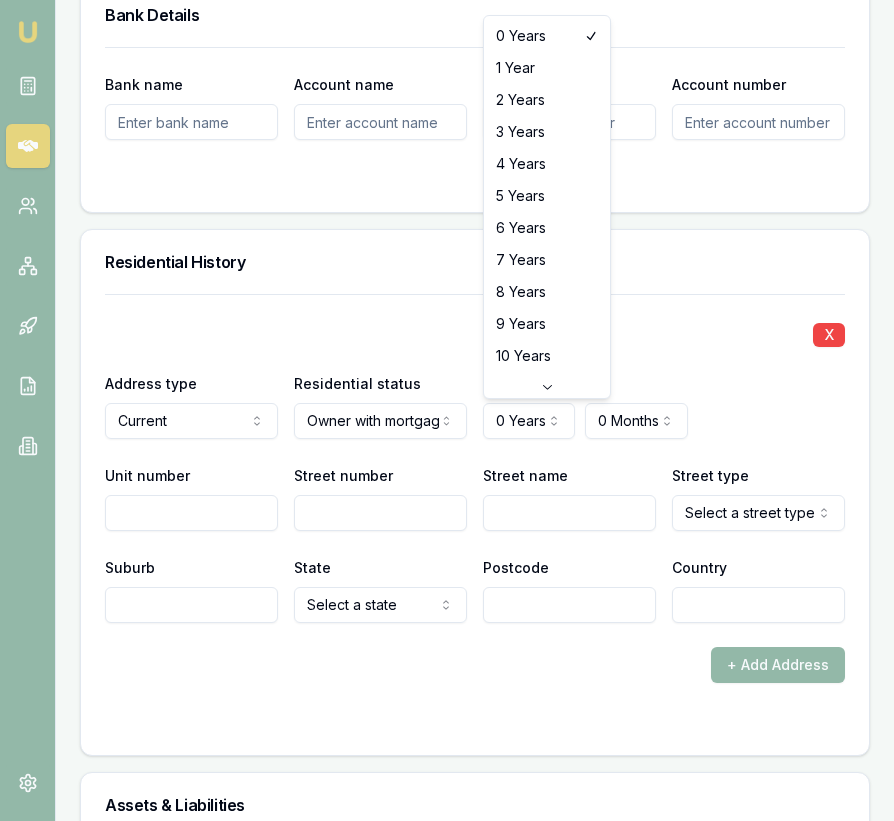 click on "Emu Broker Deals View D-QL2MMBM8Y4 Eujin Ooi Toggle Menu Customer [FIRST] [LAST] [PHONE] [EMAIL] Finance Summary $28,000 Loan Type: Commercial Asset Asset Type : Passenger Car Deal Dynamics Stage: Documents Requested From Client Age: 3 minutes ago Finance Details Applicants Loan Options Lender Submission Applicant Information [FIRST] [LAST] switch Personal Personal Details Credit Score Identification Bank Details Residential Assets & Liabilities Business Business Details Business Financials Ownership Structure Assets & Liabilities Summary Income & Expenses Summary Assets & Liabilities Summary Personal Title * Mr Mr Mrs Miss Ms Dr Prof First name * [FIRST] [MIDDLE] Last name * [LAST] Date of birth [DATE] Gender  Male Male Female Other Not disclosed Marital status  Married Single Married De facto Separated Divorced Widowed Residency status  Australian citizen Australian citizen Permanent resident Temporary resident Visa holder Email [EMAIL] Phone Applicant" at bounding box center [447, -1986] 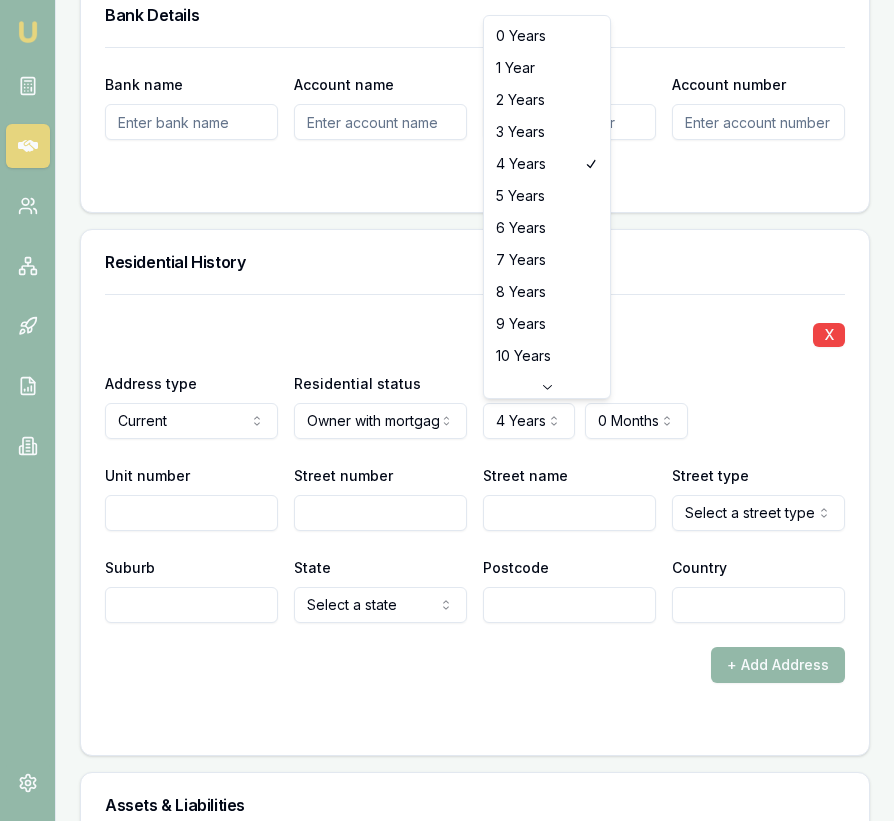 click on "Emu Broker Deals View D-QL2MMBM8Y4 Eujin Ooi Toggle Menu Customer [FIRST] [LAST] [PHONE] [EMAIL] Finance Summary $28,000 Loan Type: Commercial Asset Asset Type : Passenger Car Deal Dynamics Stage: Documents Requested From Client Age: 3 minutes ago Finance Details Applicants Loan Options Lender Submission Applicant Information [FIRST] [LAST] switch Personal Personal Details Credit Score Identification Bank Details Residential Assets & Liabilities Business Business Details Business Financials Ownership Structure Assets & Liabilities Summary Income & Expenses Summary Assets & Liabilities Summary Personal Title * Mr Mr Mrs Miss Ms Dr Prof First name * [FIRST] [MIDDLE] Last name * [LAST] Date of birth [DATE] Gender  Male Male Female Other Not disclosed Marital status  Married Single Married De facto Separated Divorced Widowed Residency status  Australian citizen Australian citizen Permanent resident Temporary resident Visa holder Email [EMAIL] Phone Applicant" at bounding box center [447, -1986] 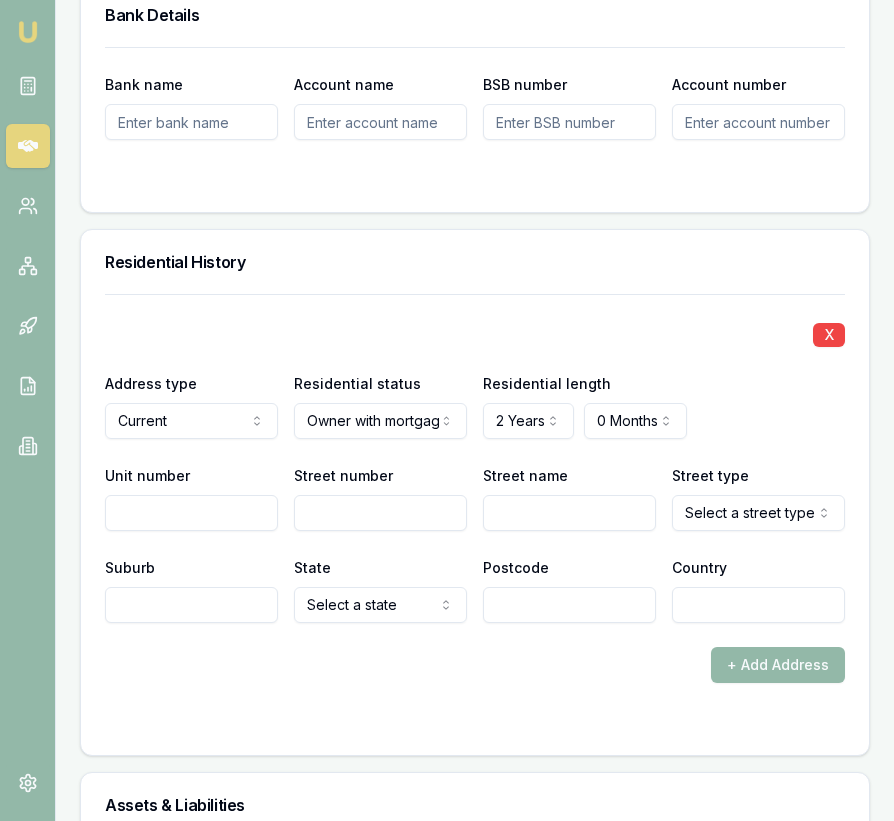 click on "Street number" at bounding box center (380, 513) 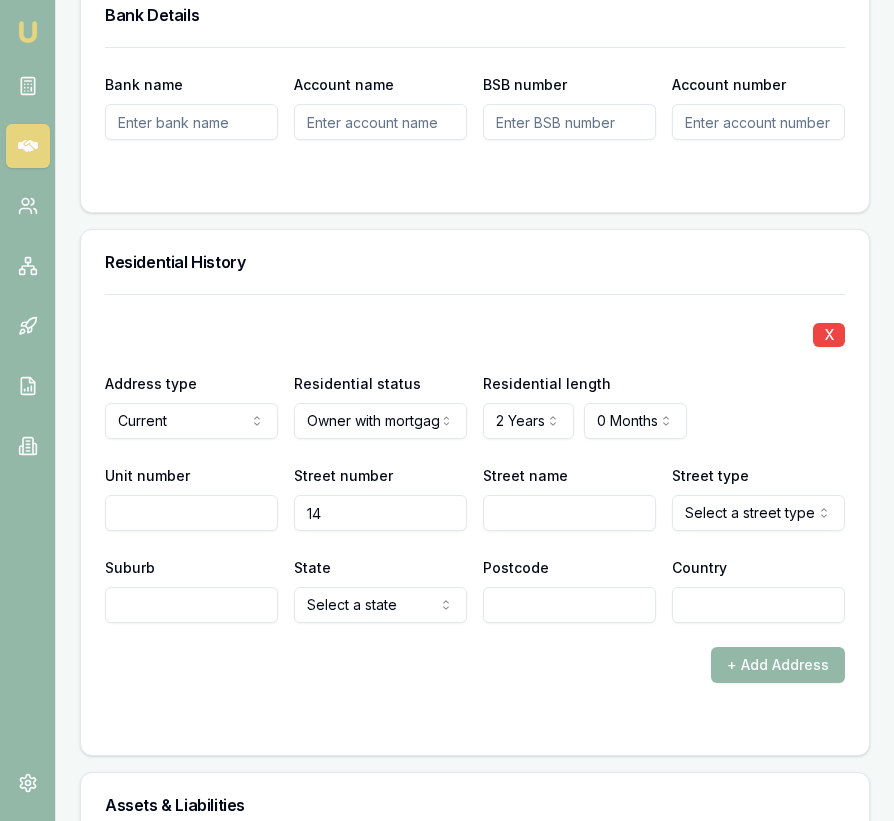 type on "14" 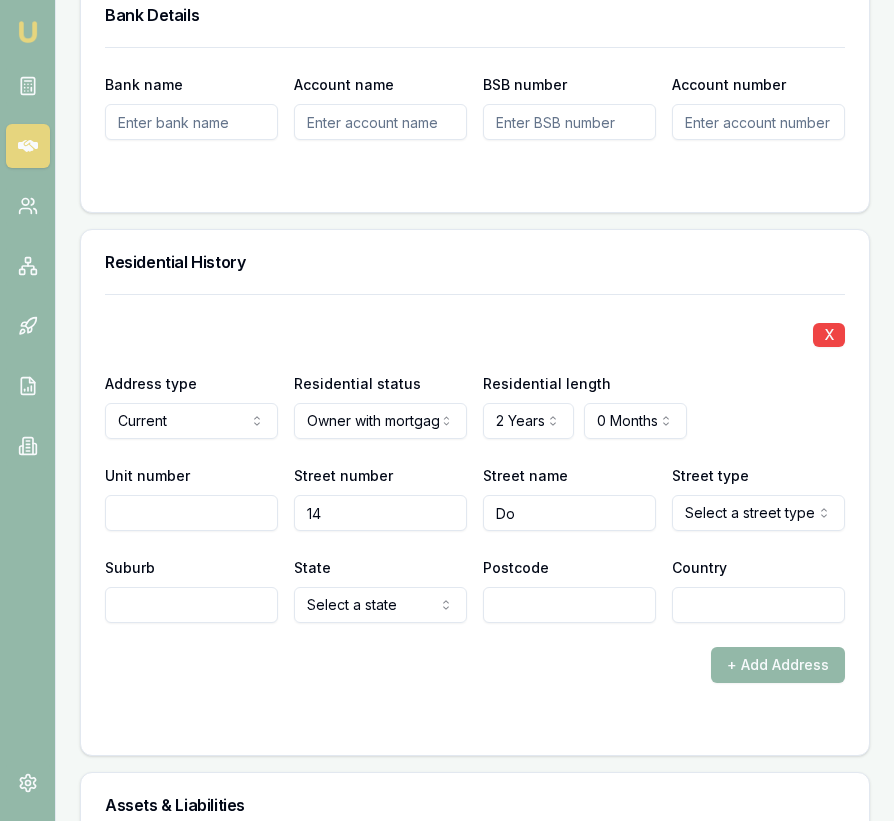 type on "D" 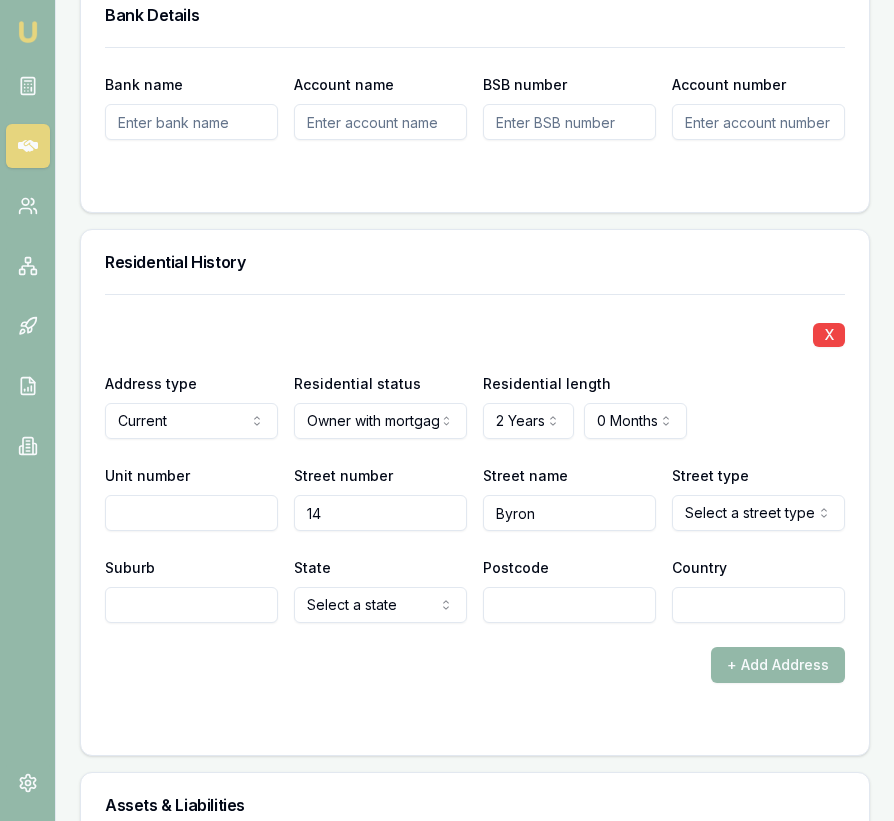 type on "Byron" 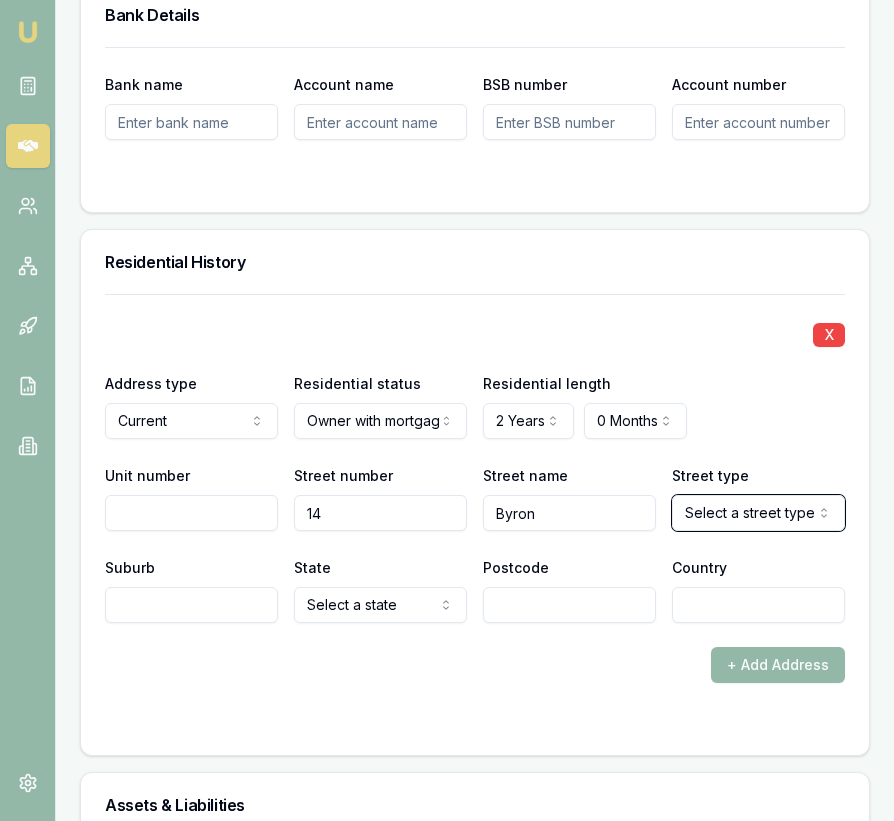 type 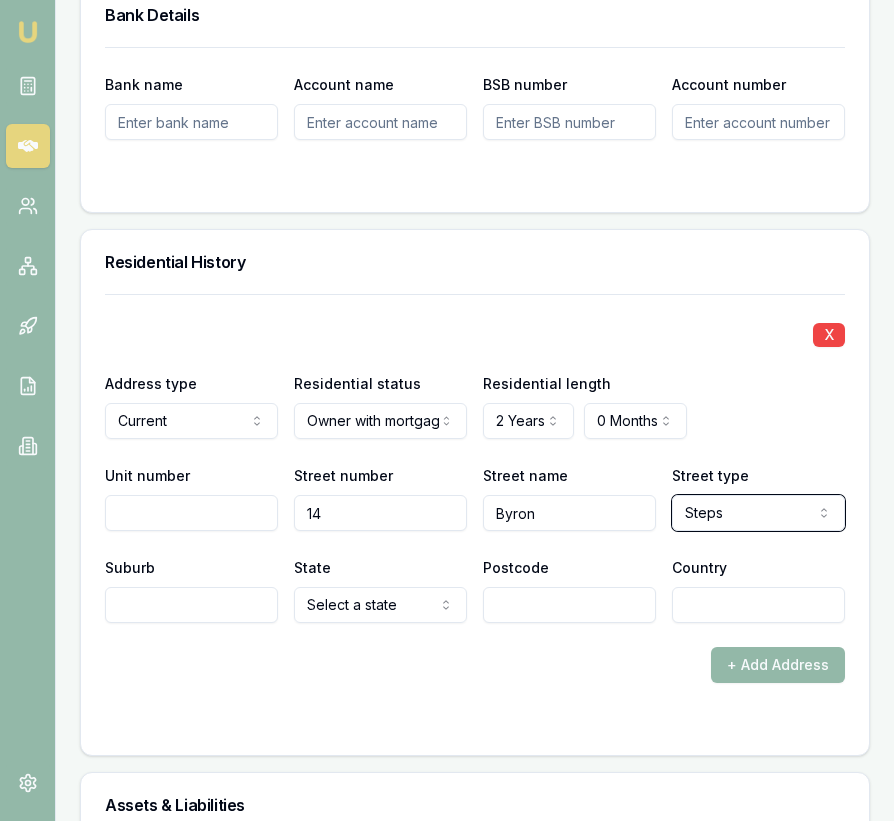 select on "Street" 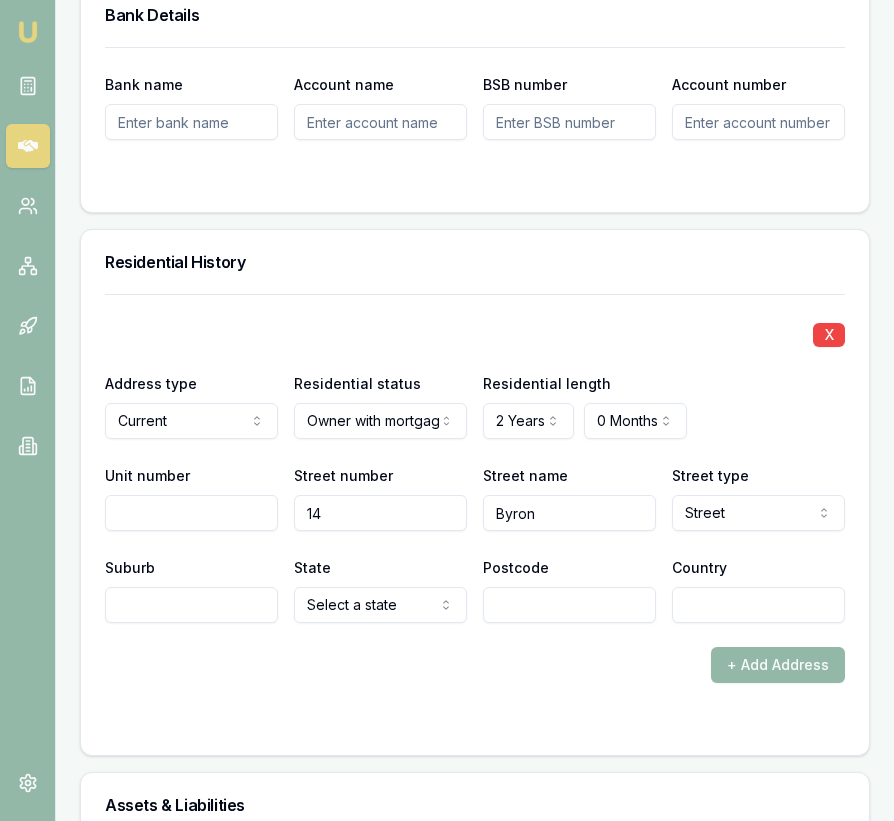 click on "Suburb" at bounding box center [191, 605] 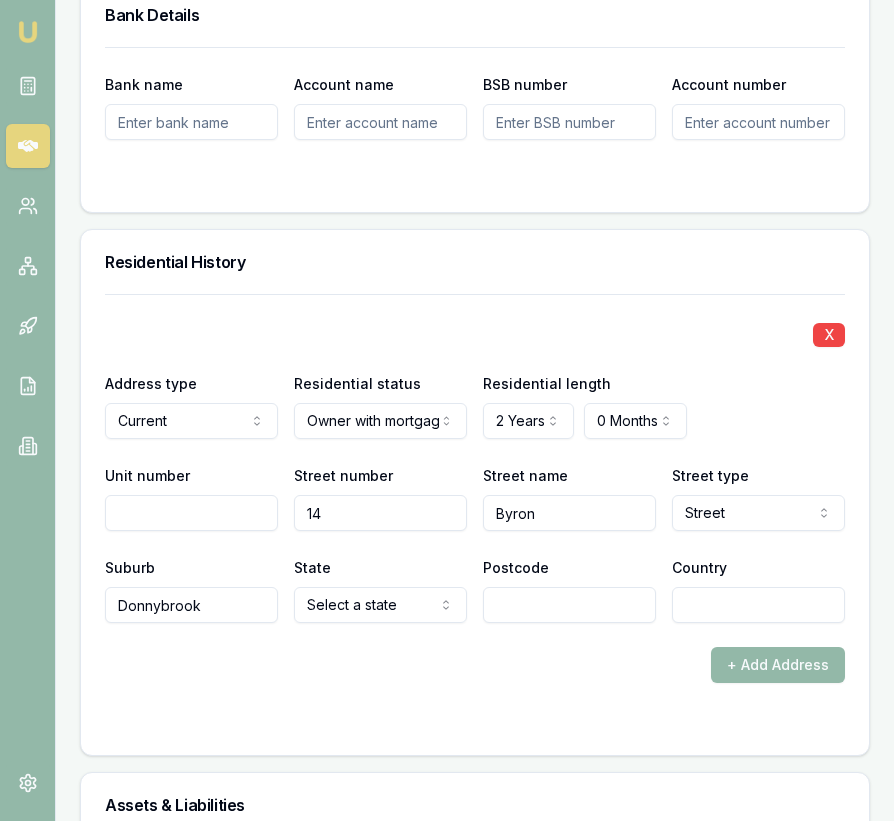 type on "Donnybrook" 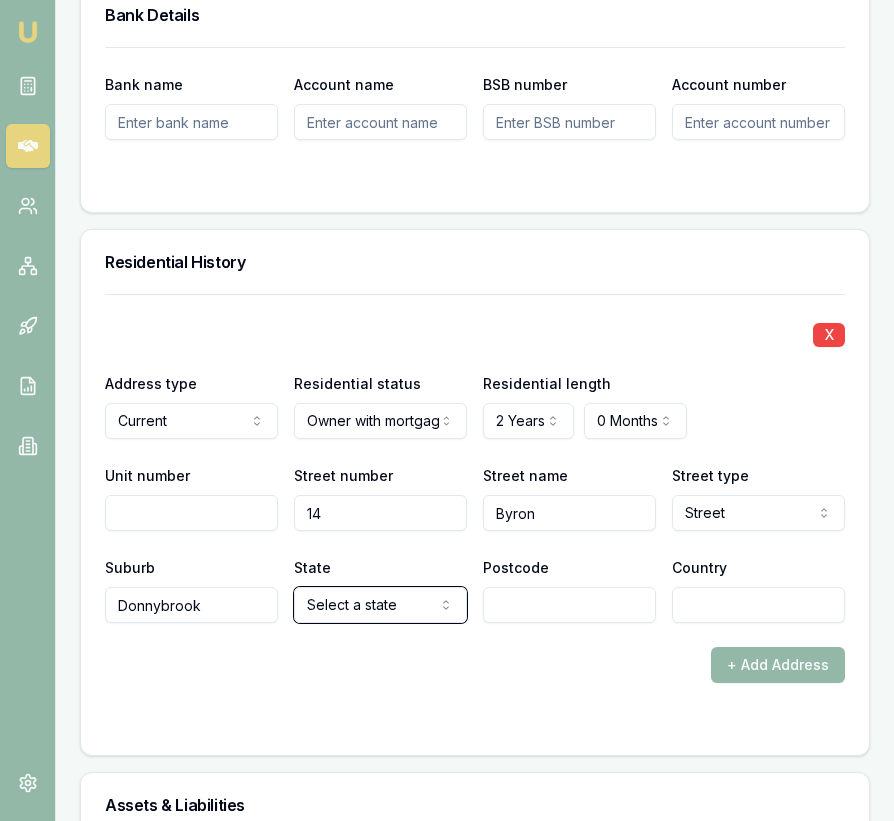 type 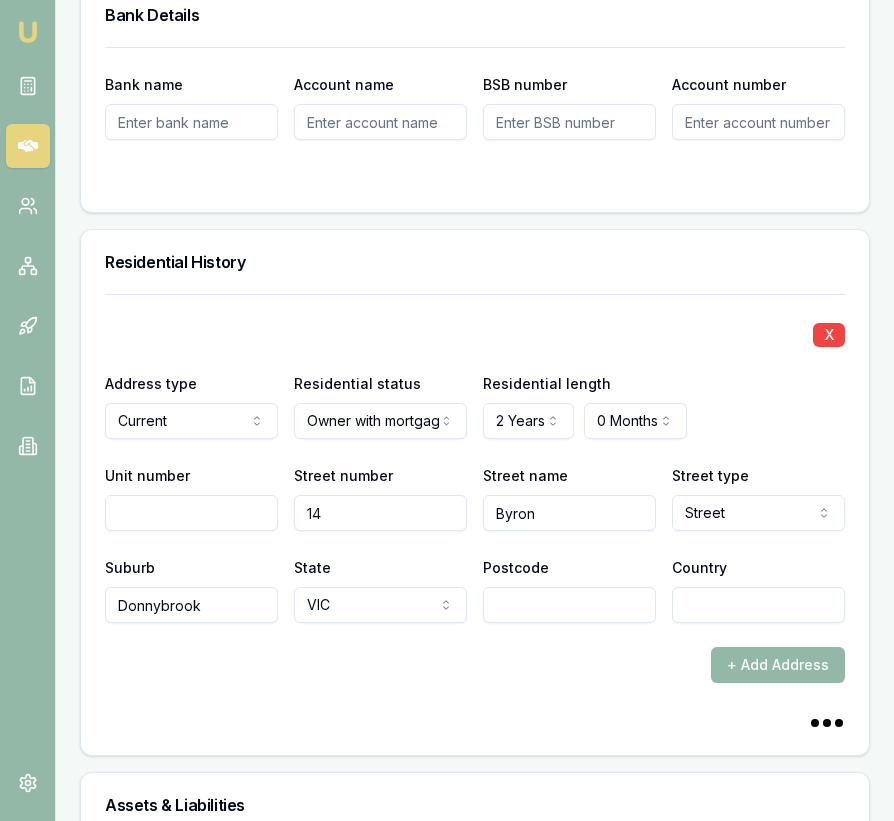type on "3" 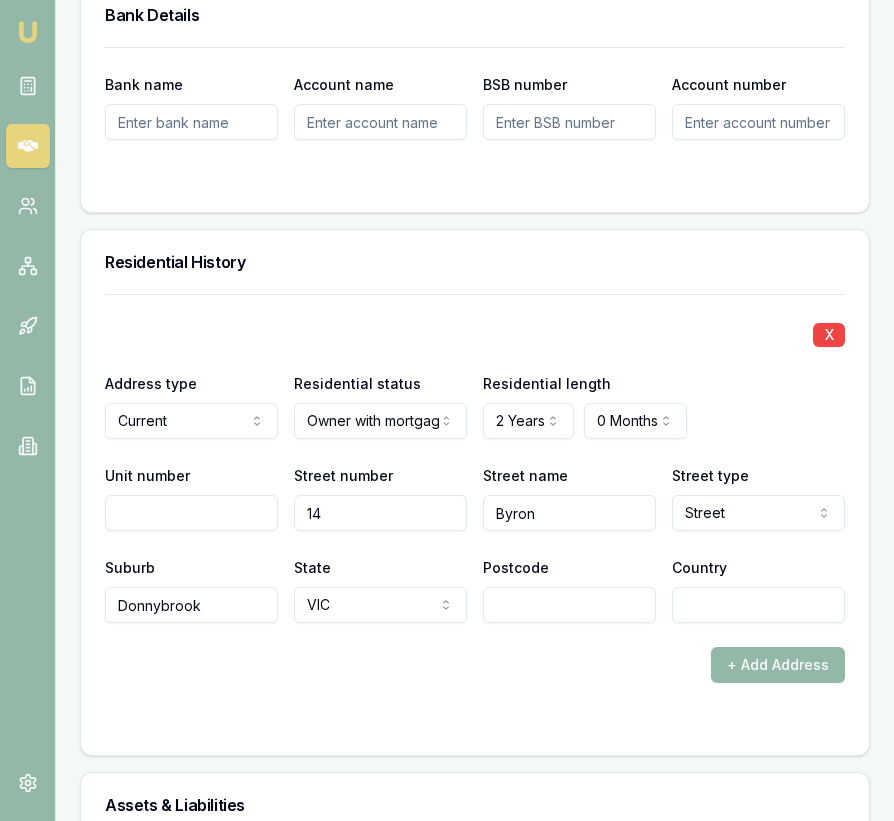 drag, startPoint x: 512, startPoint y: 588, endPoint x: 493, endPoint y: 568, distance: 27.58623 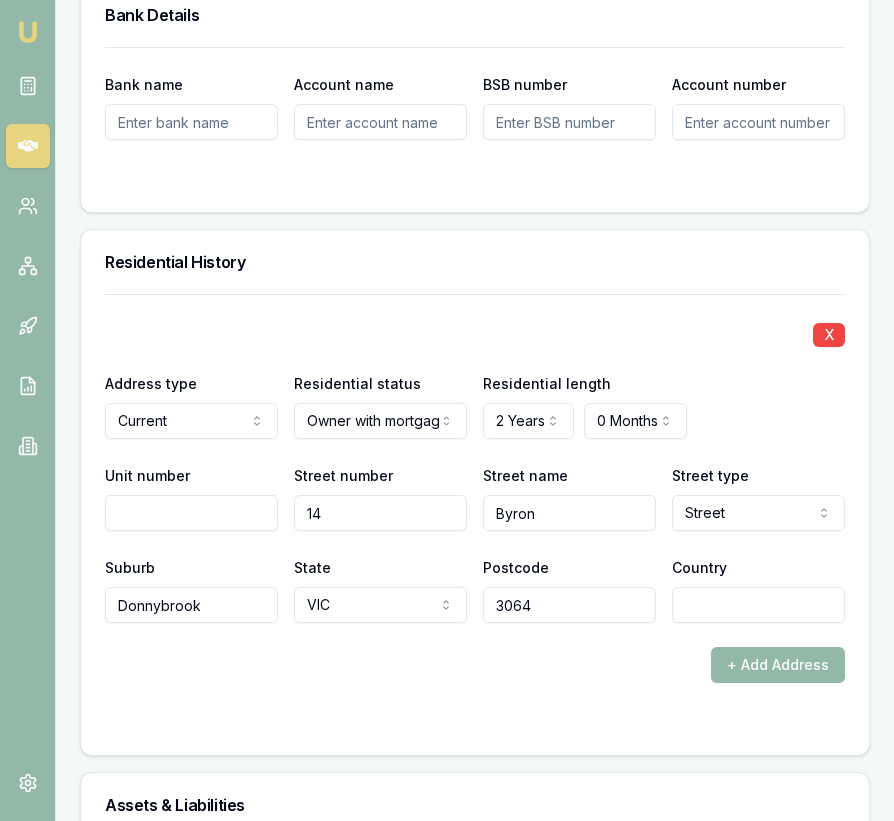 type on "3064" 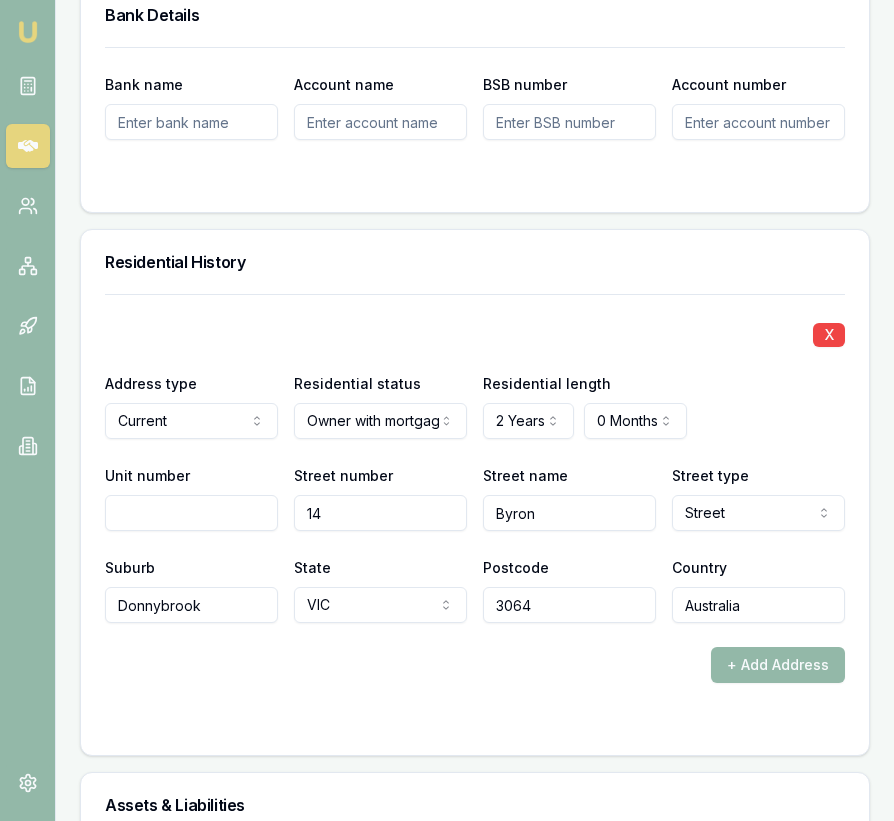 type on "Australia" 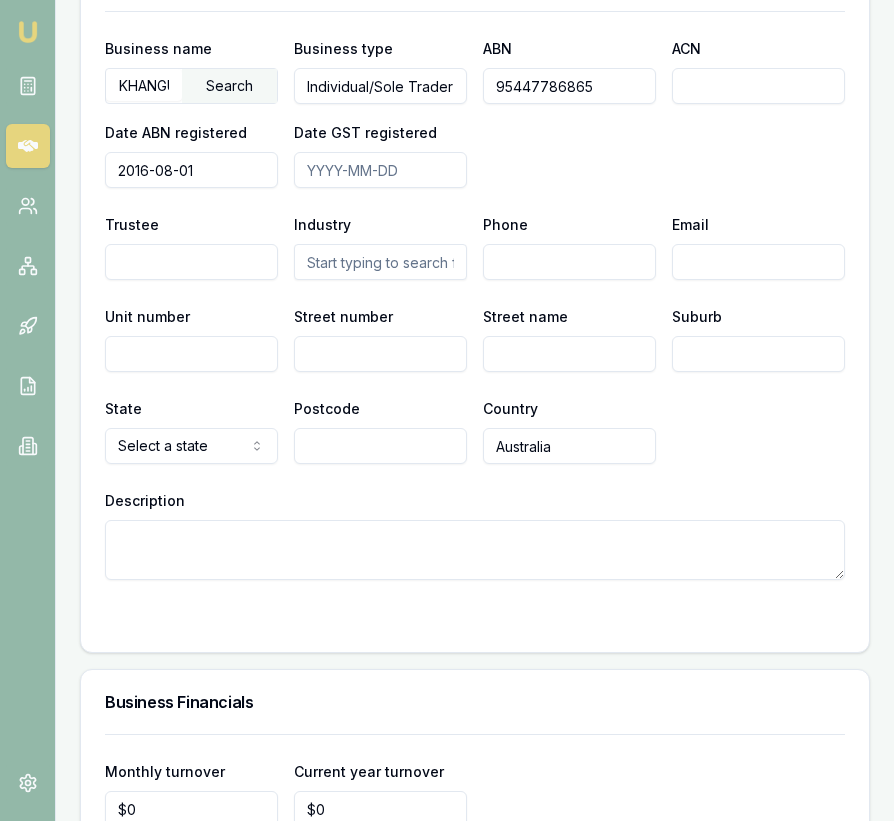 scroll, scrollTop: 3528, scrollLeft: 0, axis: vertical 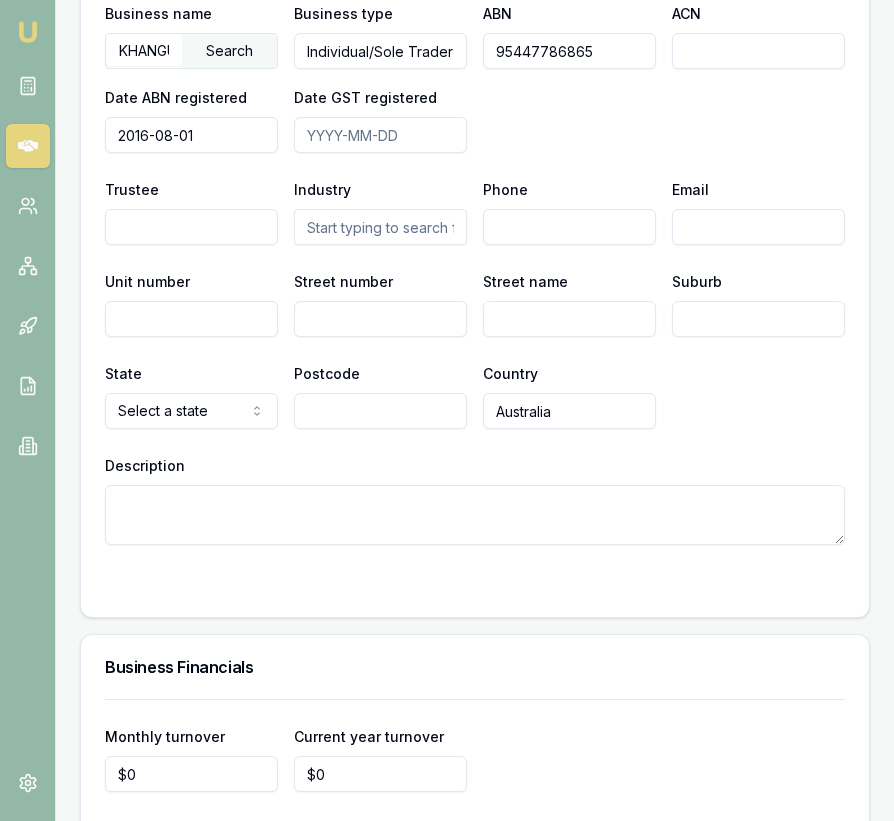 click on "95447786865" at bounding box center (569, 51) 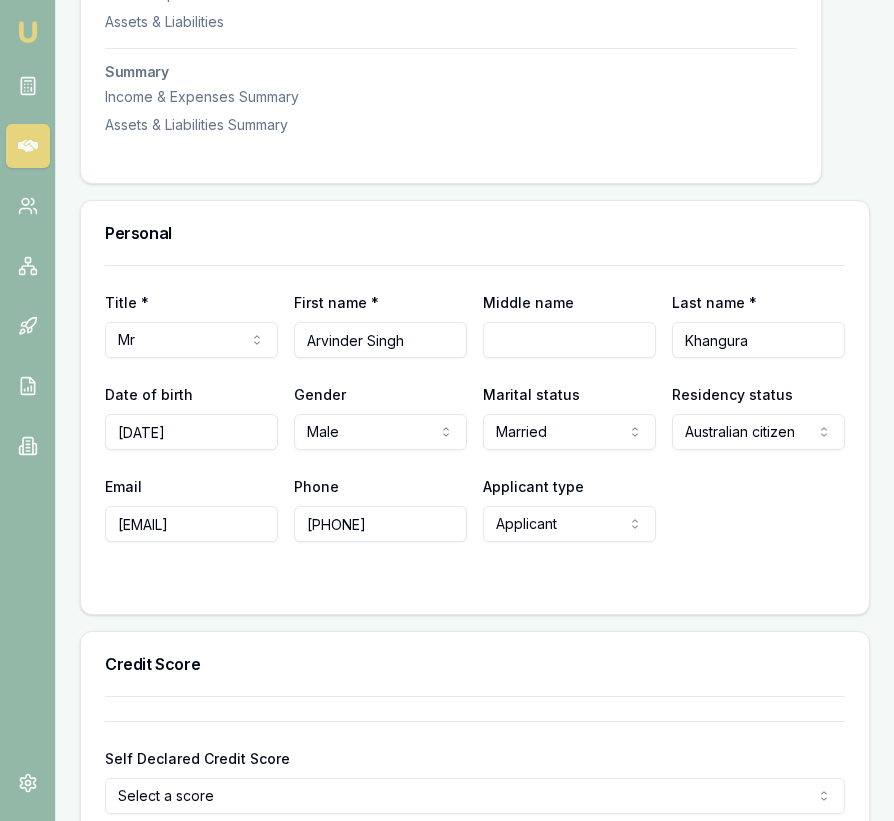 scroll, scrollTop: 805, scrollLeft: 0, axis: vertical 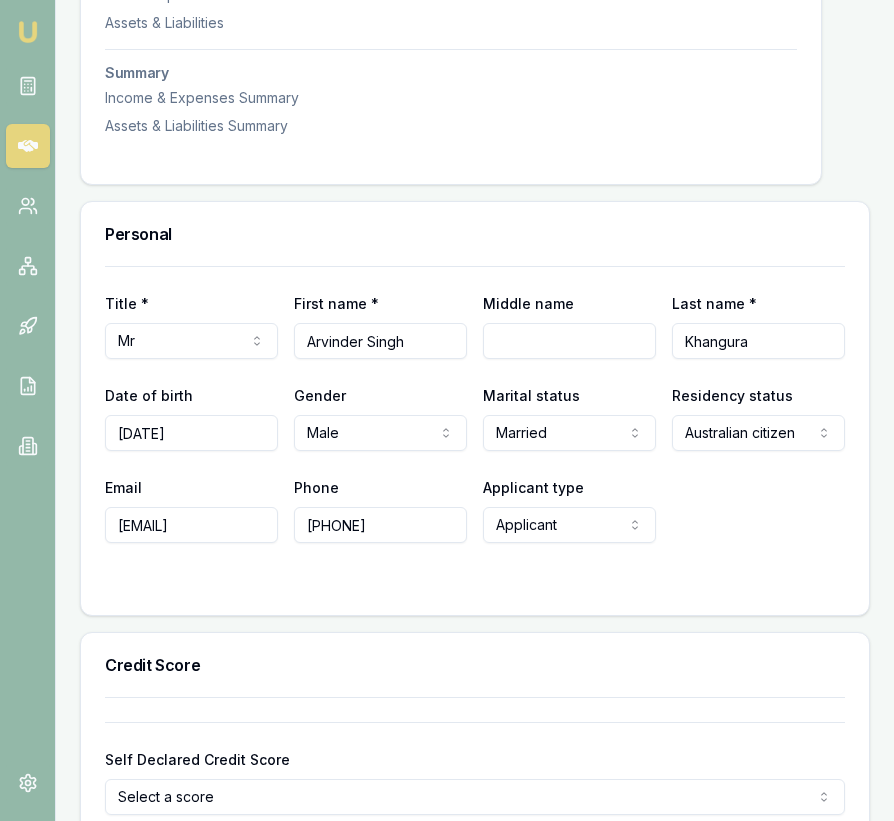 click on "[PHONE]" at bounding box center (380, 525) 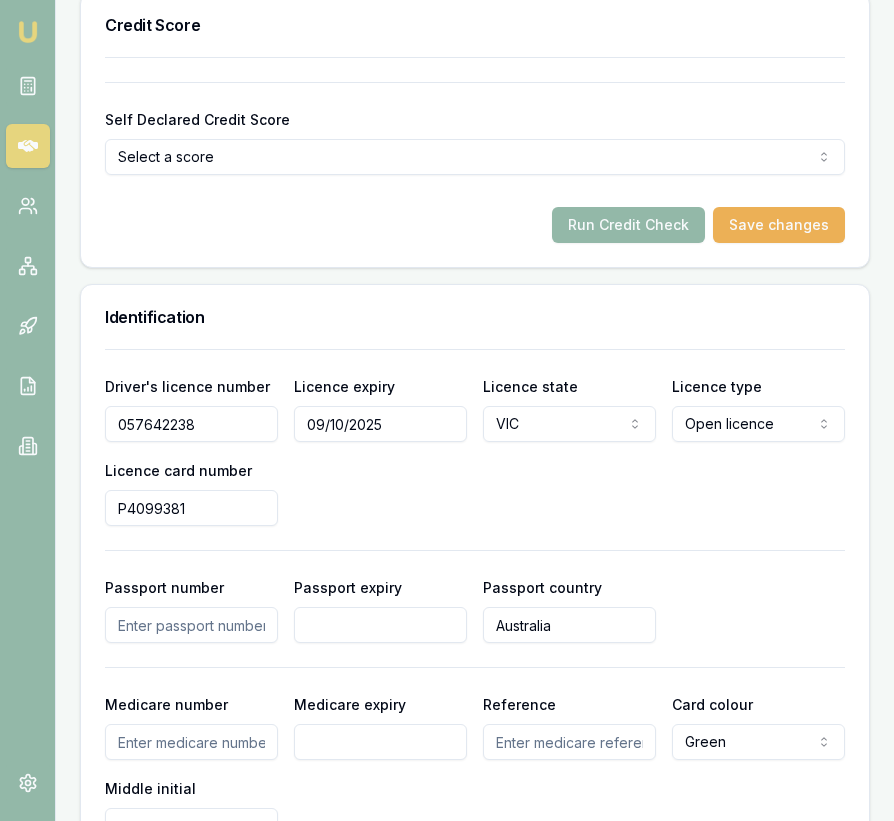 scroll, scrollTop: 1460, scrollLeft: 0, axis: vertical 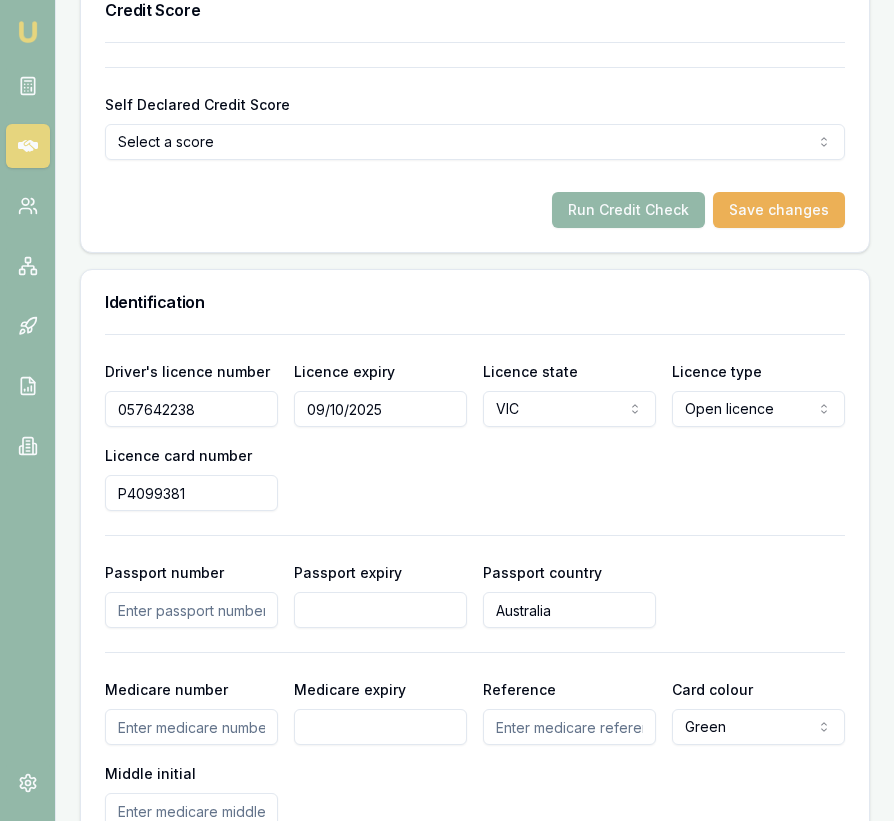 click on "057642238" at bounding box center (191, 409) 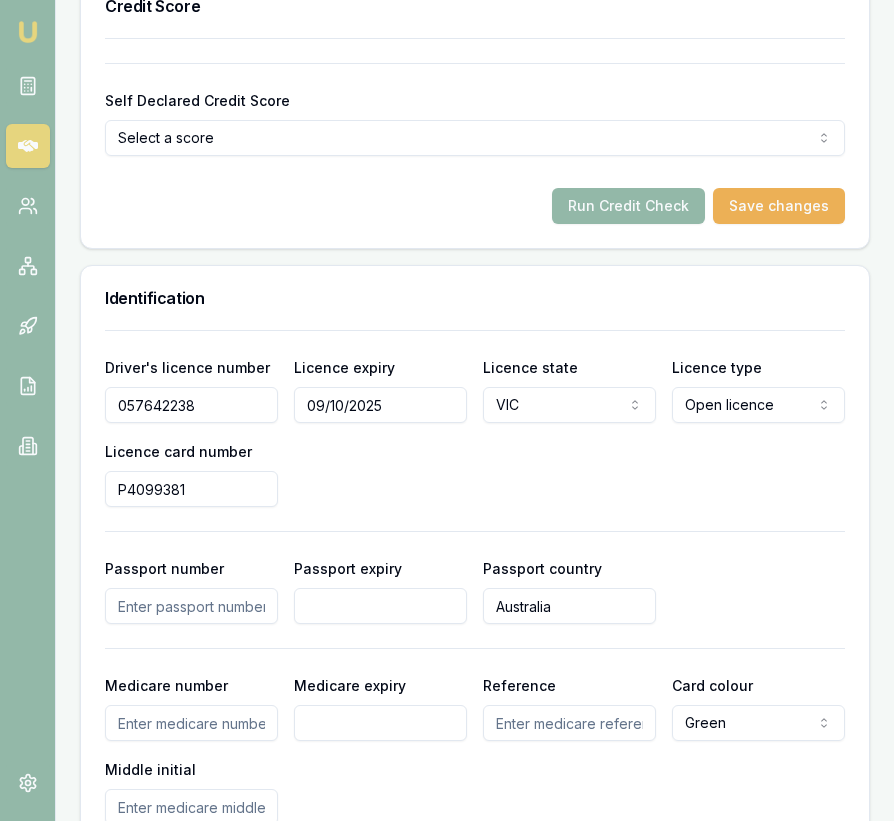 scroll, scrollTop: 0, scrollLeft: 0, axis: both 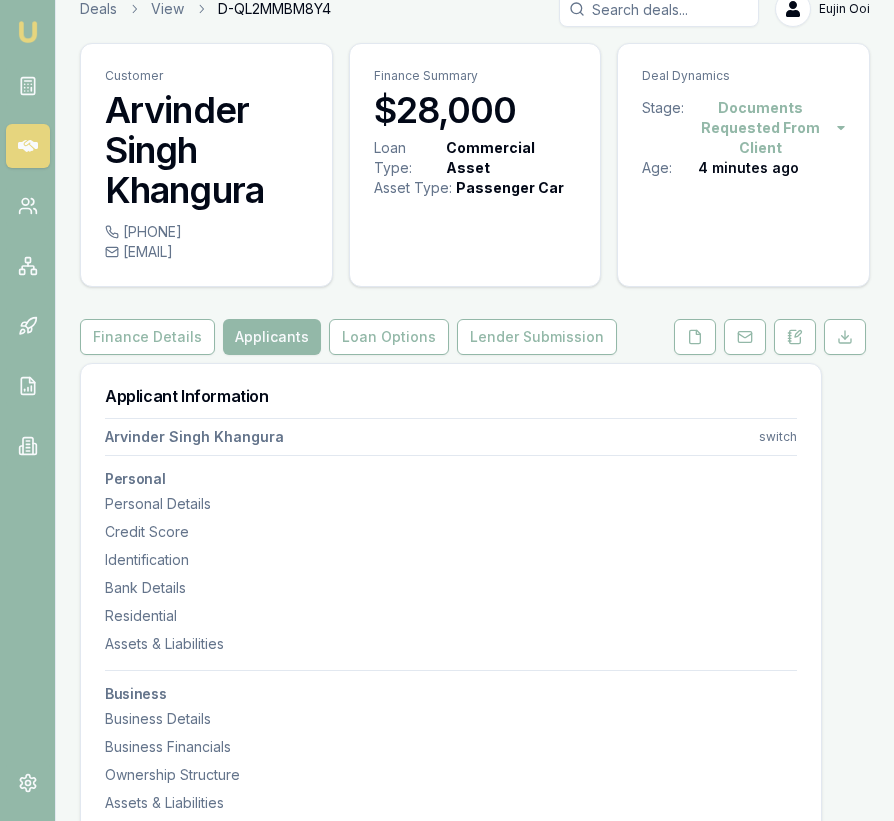 click on "Applicant Information [FIRST] [LAST] switch Personal Personal Details Credit Score Identification Bank Details Residential Assets & Liabilities Business Business Details Business Financials Ownership Structure Assets & Liabilities Summary Income & Expenses Summary Assets & Liabilities Summary" at bounding box center (451, 652) 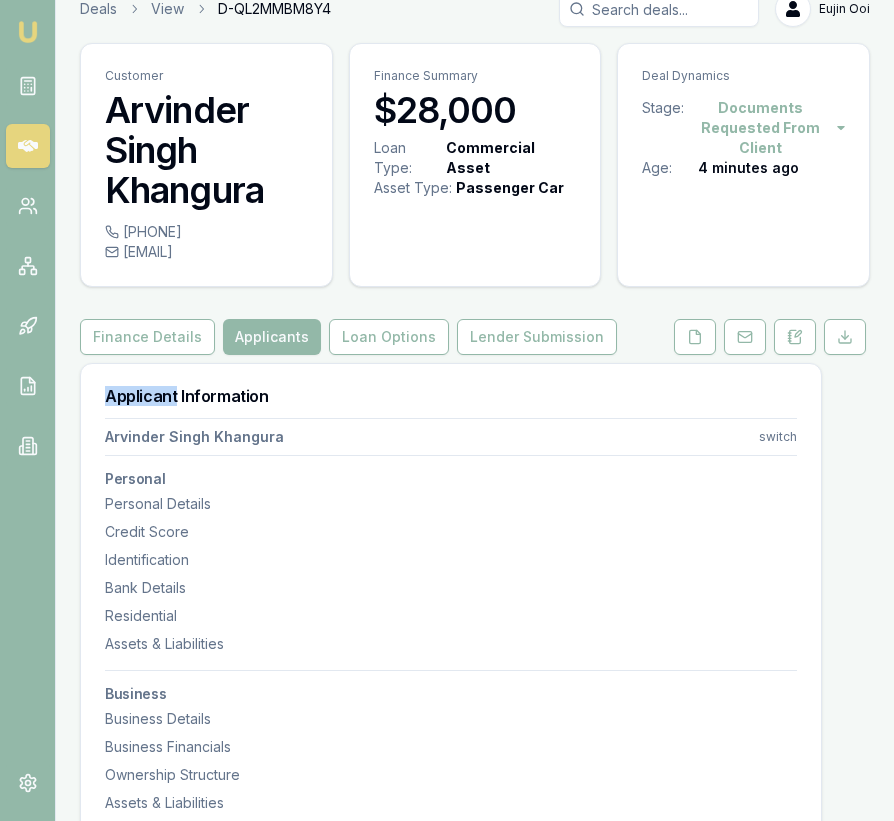 click on "Applicant Information [FIRST] [LAST] switch Personal Personal Details Credit Score Identification Bank Details Residential Assets & Liabilities Business Business Details Business Financials Ownership Structure Assets & Liabilities Summary Income & Expenses Summary Assets & Liabilities Summary" at bounding box center (451, 652) 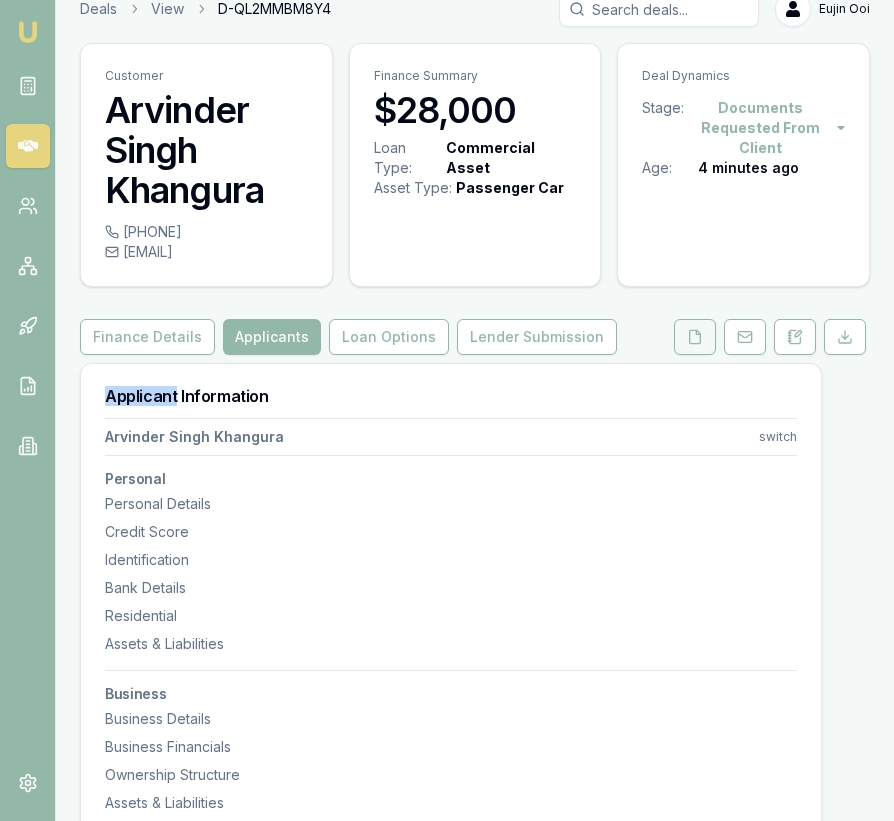 click at bounding box center [695, 337] 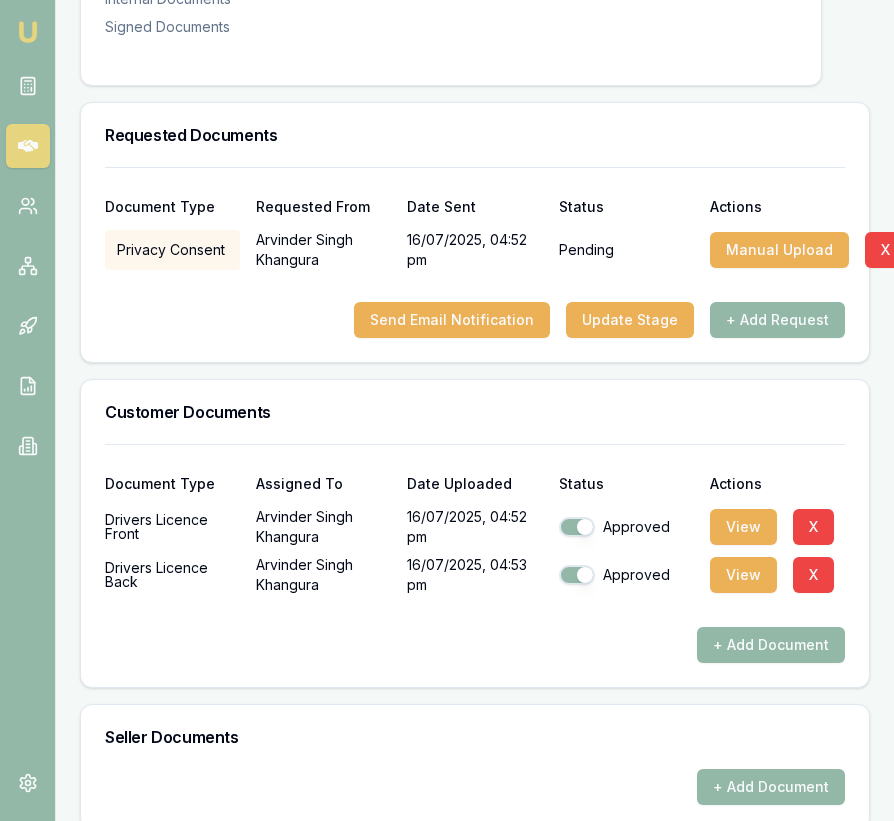 scroll, scrollTop: 513, scrollLeft: 0, axis: vertical 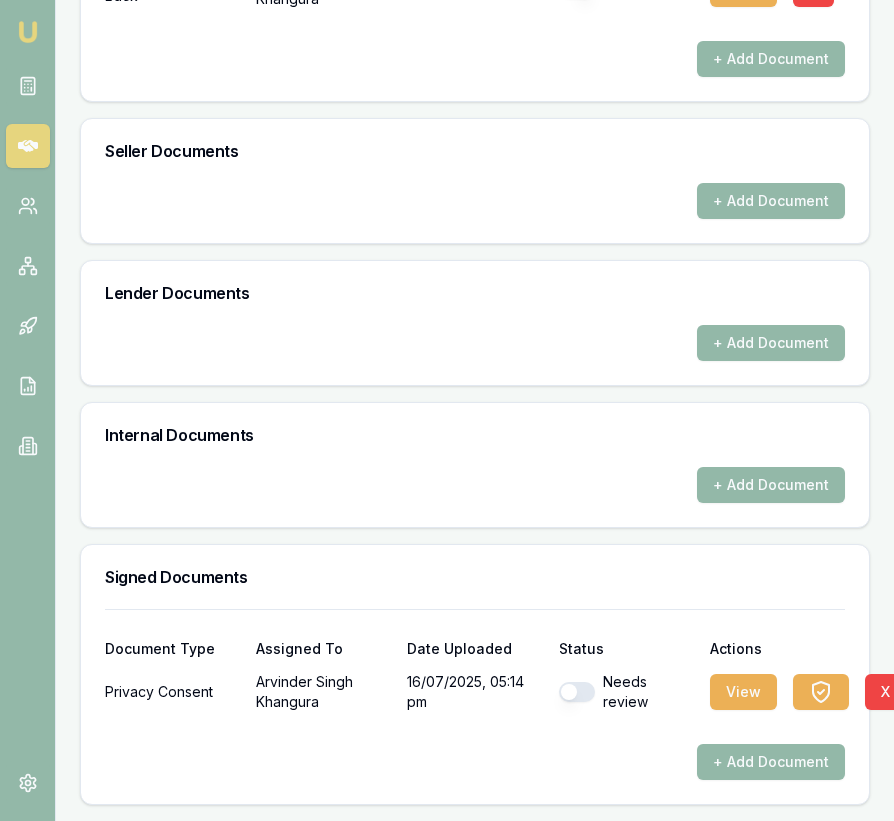 click on "Needs review" at bounding box center (626, 692) 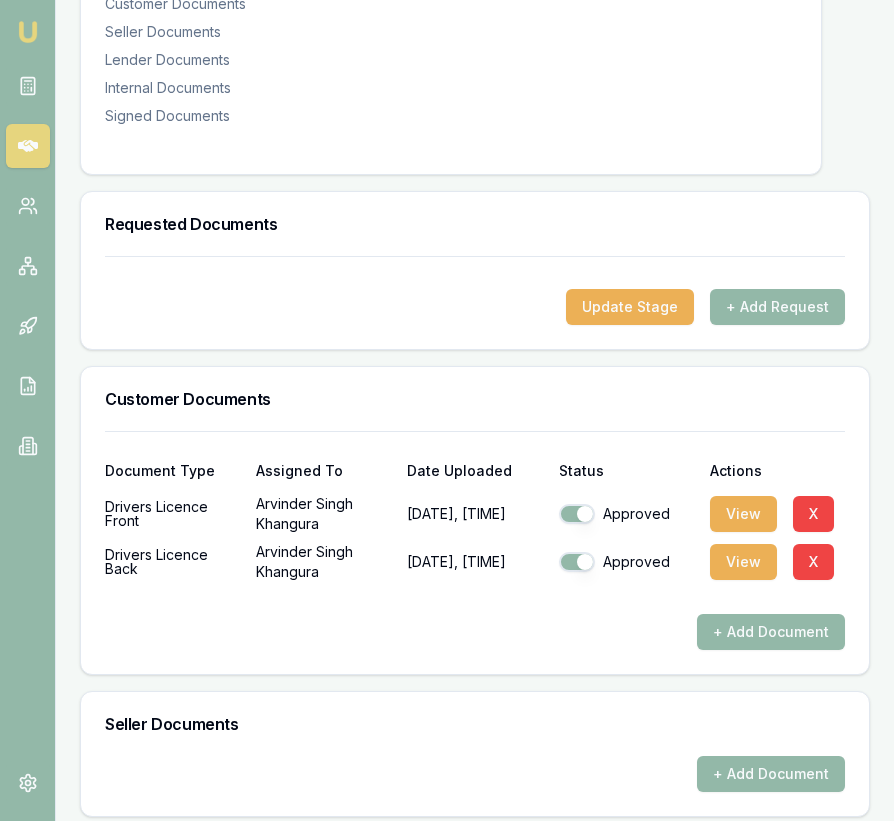 scroll, scrollTop: 0, scrollLeft: 0, axis: both 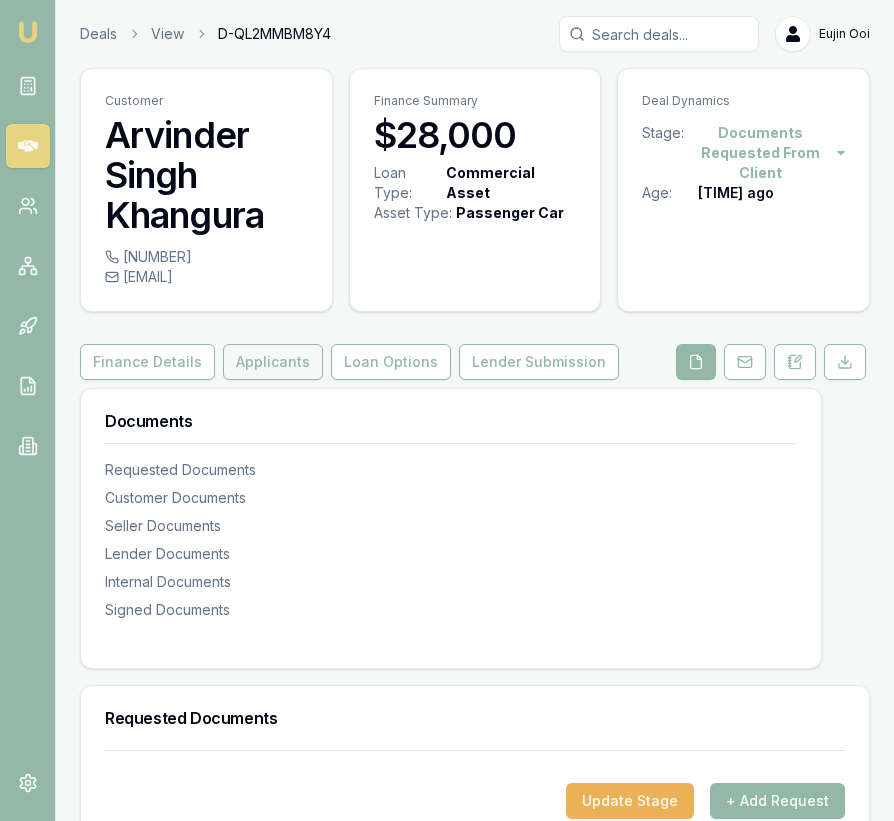 click on "Applicants" at bounding box center [273, 362] 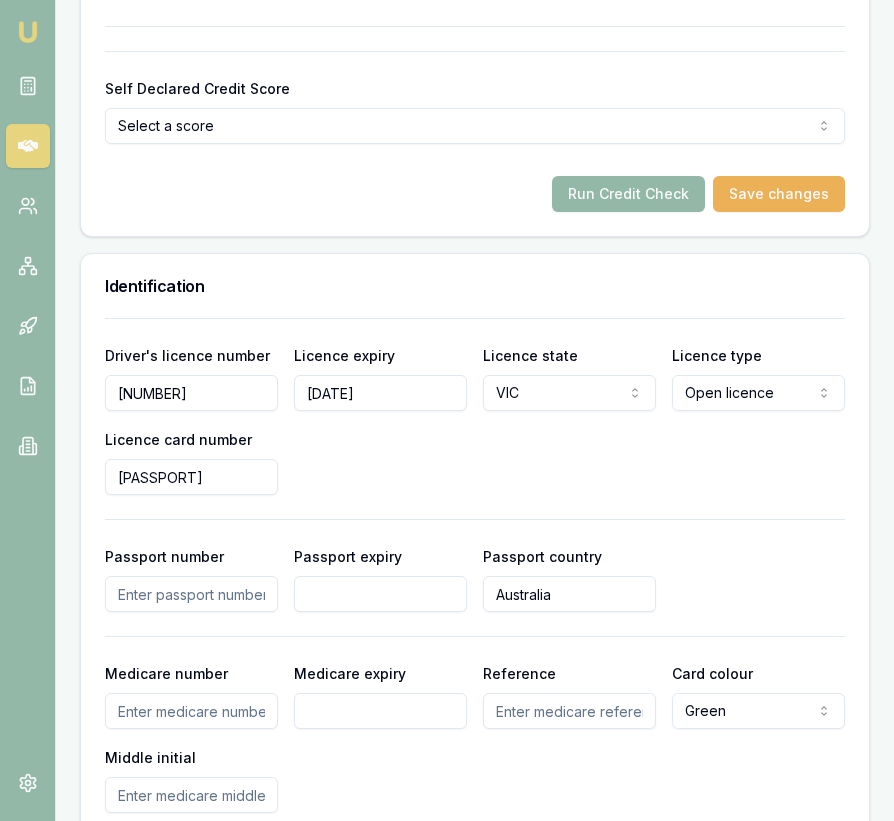 scroll, scrollTop: 1452, scrollLeft: 0, axis: vertical 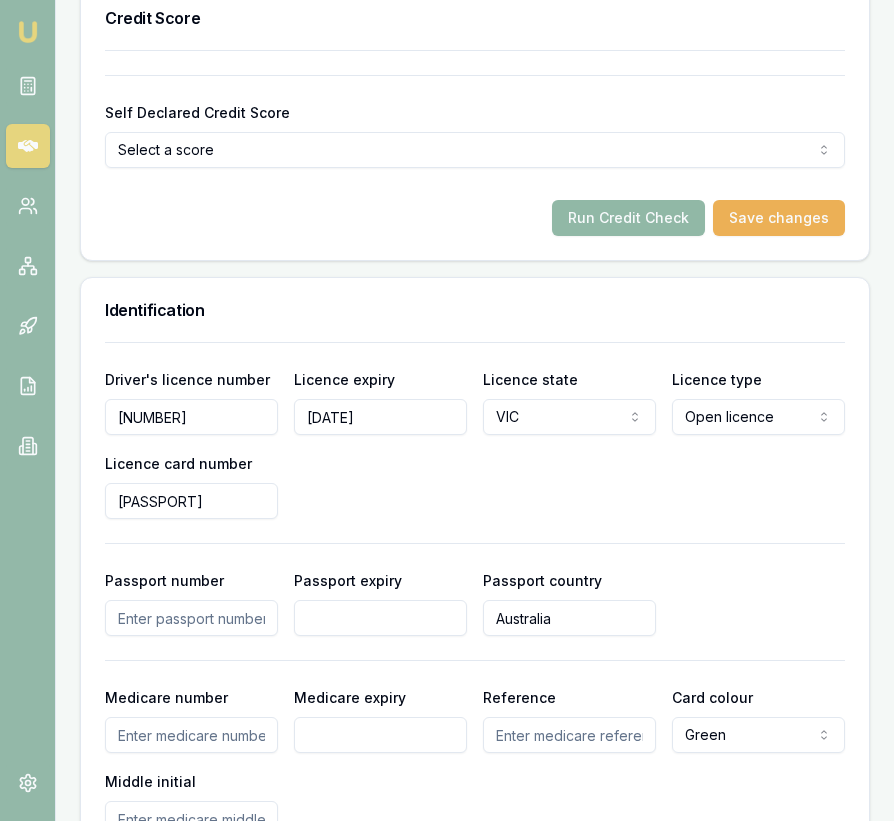 click on "Run Credit Check" at bounding box center (628, 218) 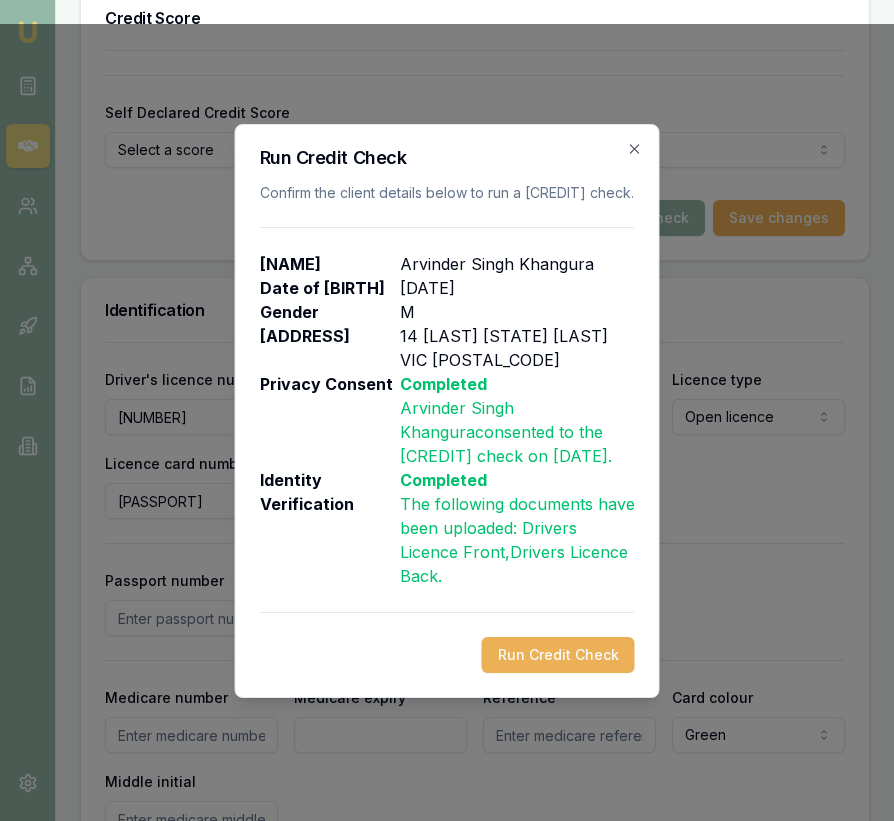 drag, startPoint x: 575, startPoint y: 666, endPoint x: 571, endPoint y: 634, distance: 32.24903 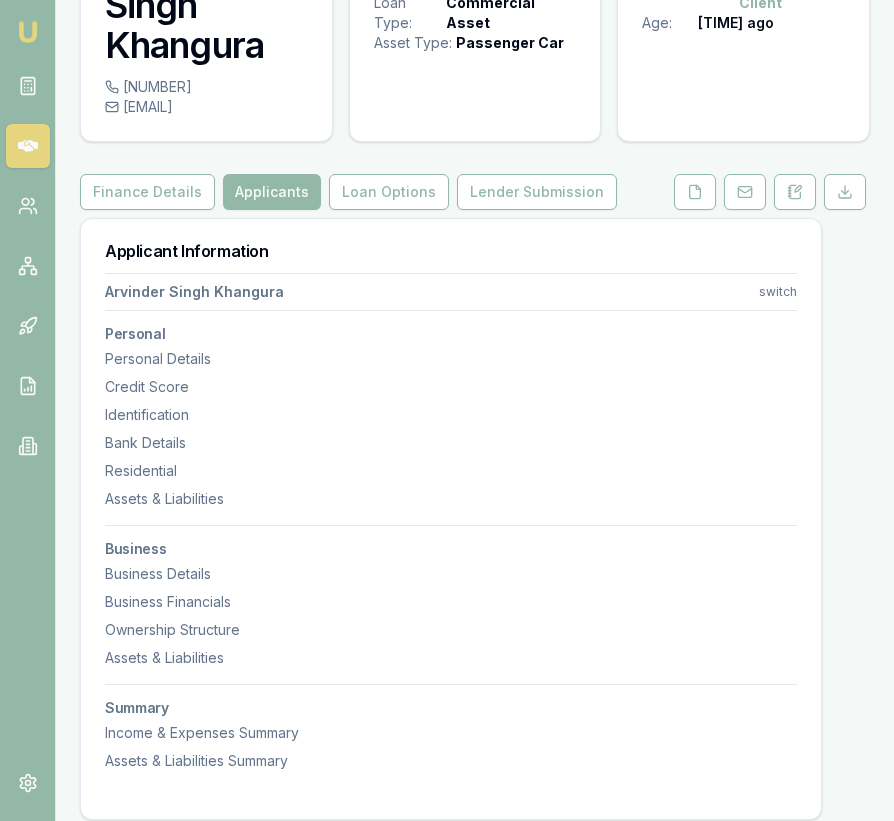 scroll, scrollTop: 0, scrollLeft: 0, axis: both 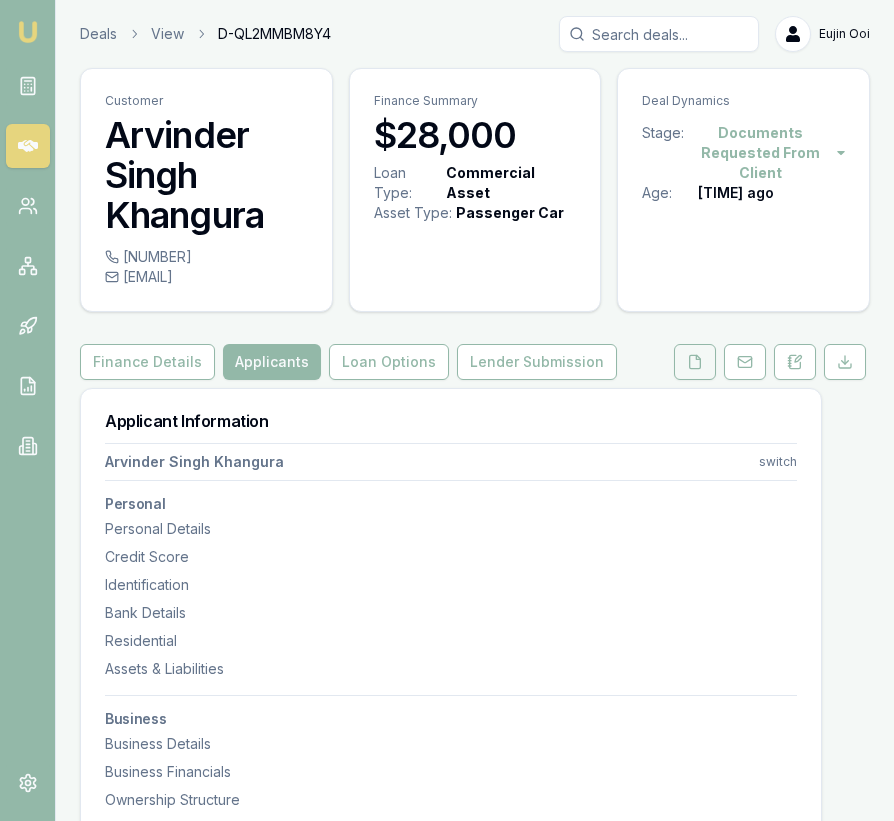 click 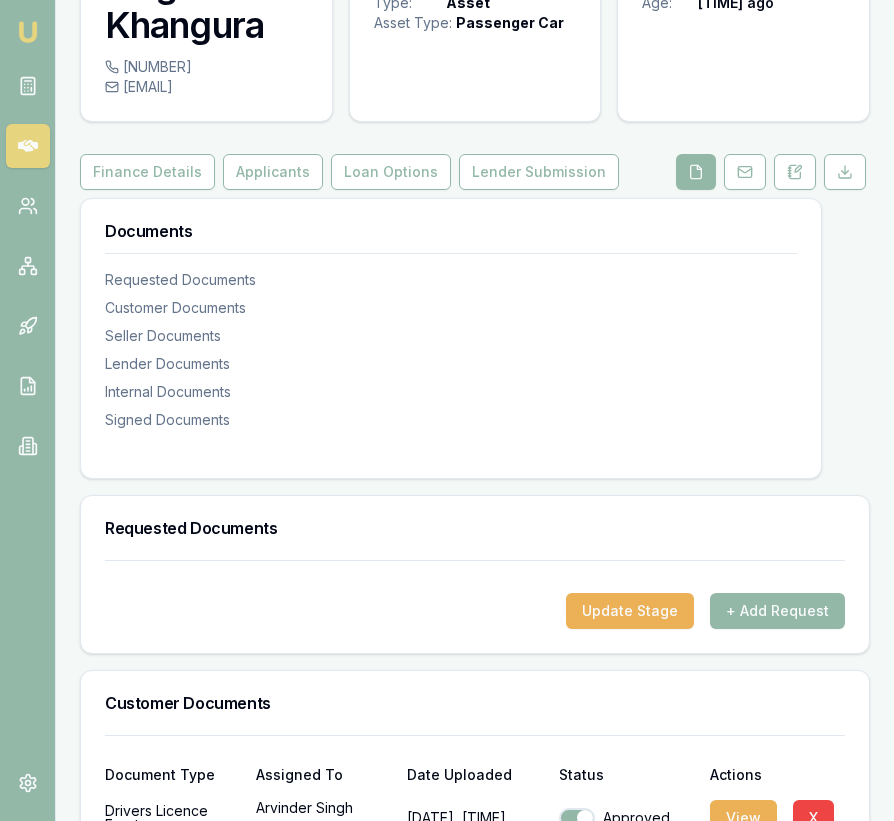 scroll, scrollTop: 0, scrollLeft: 0, axis: both 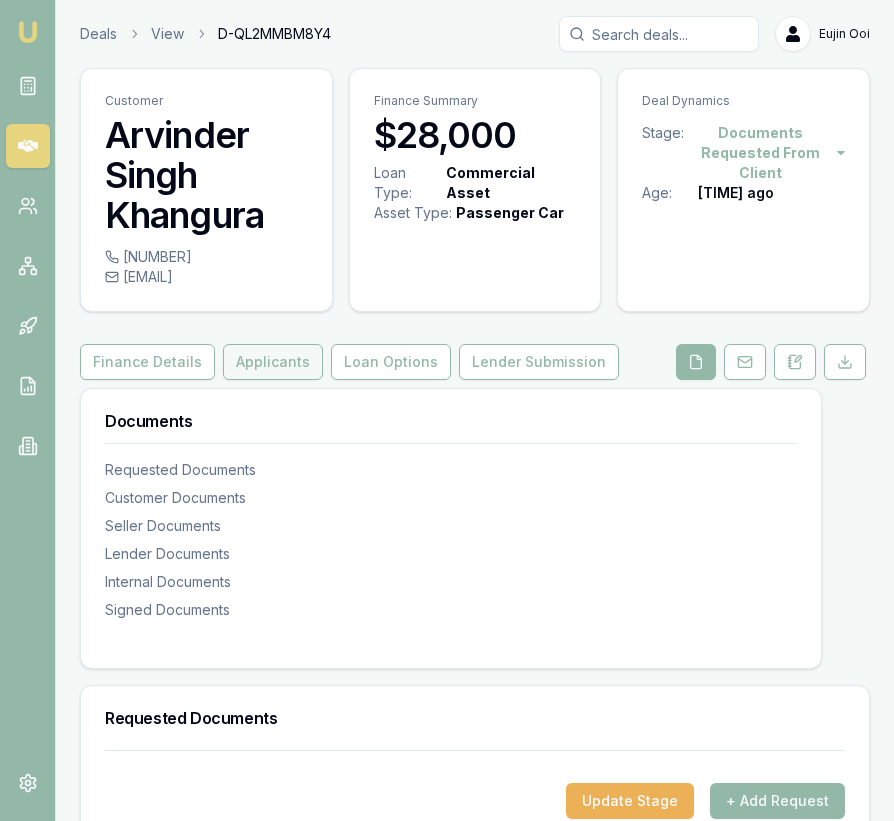 click on "Applicants" at bounding box center [273, 362] 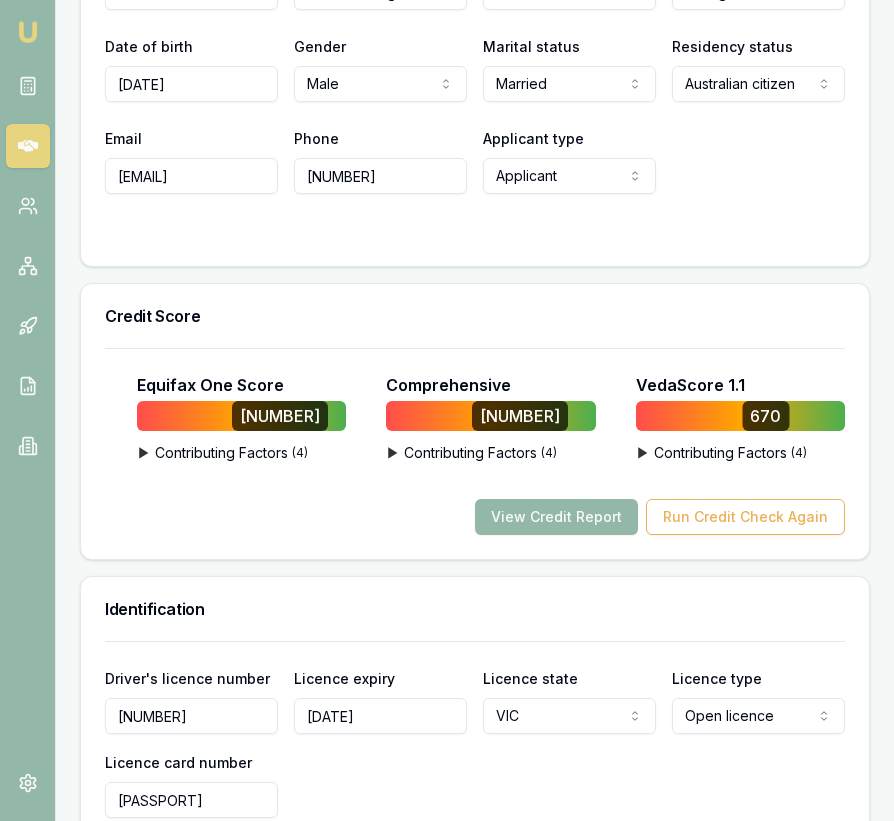 scroll, scrollTop: 1157, scrollLeft: 0, axis: vertical 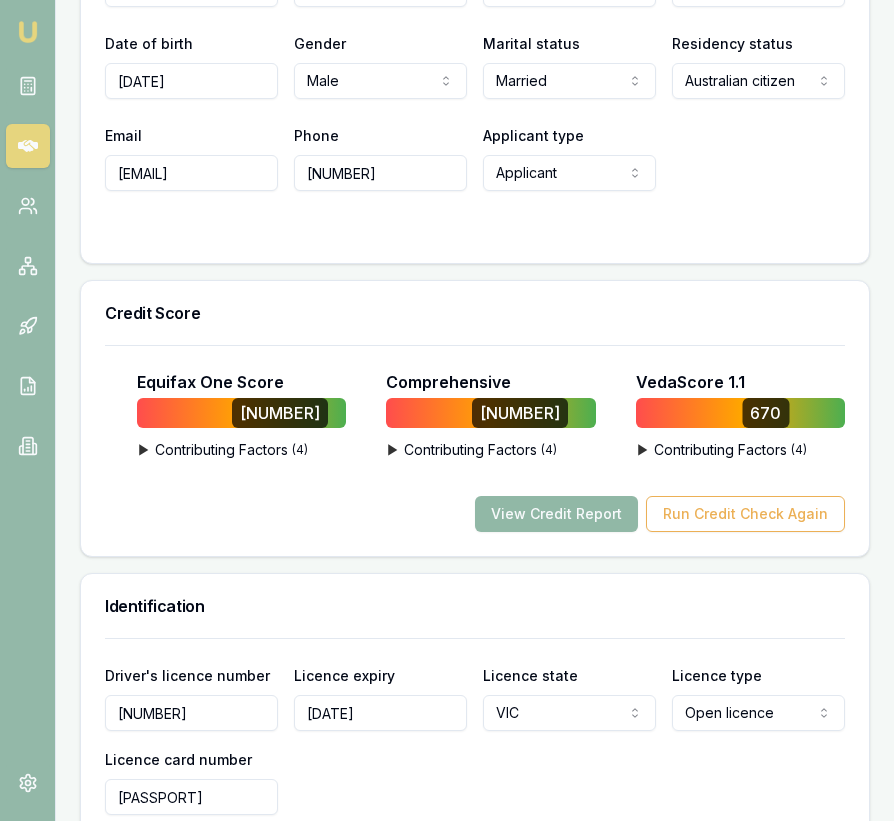 drag, startPoint x: 540, startPoint y: 524, endPoint x: 499, endPoint y: 505, distance: 45.188496 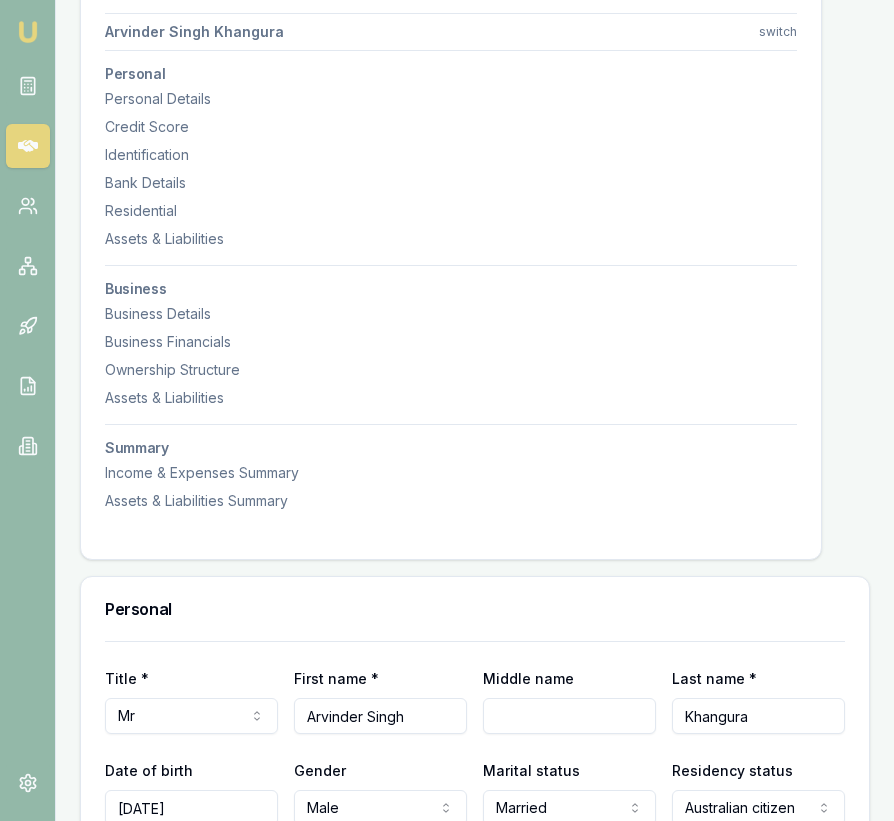 scroll, scrollTop: 0, scrollLeft: 0, axis: both 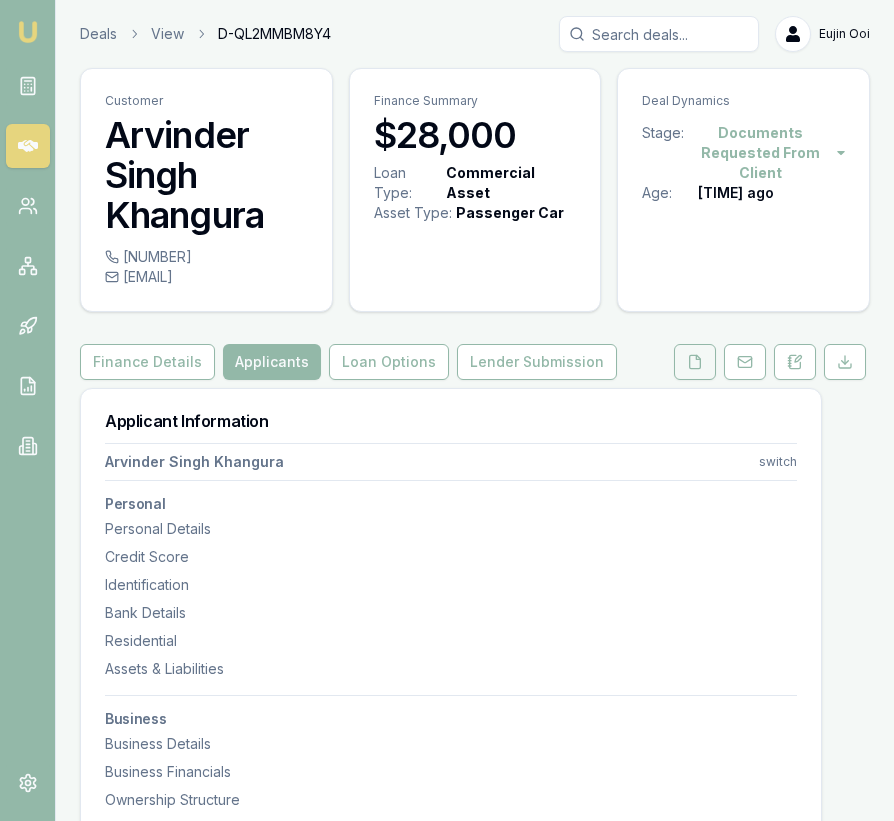 click 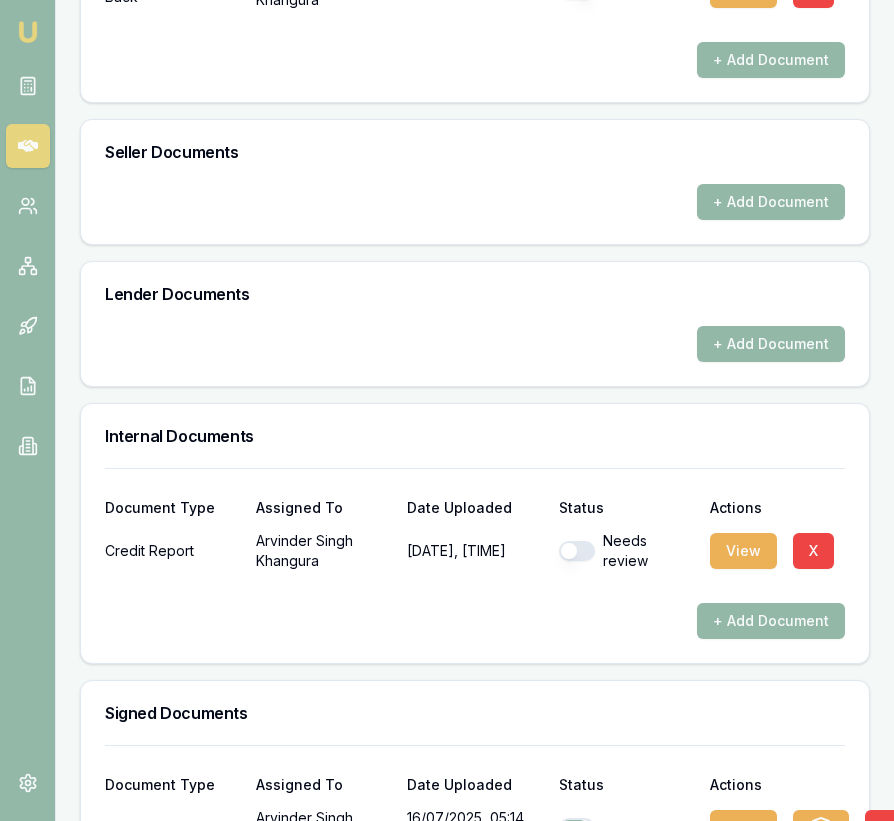 scroll, scrollTop: 1202, scrollLeft: 0, axis: vertical 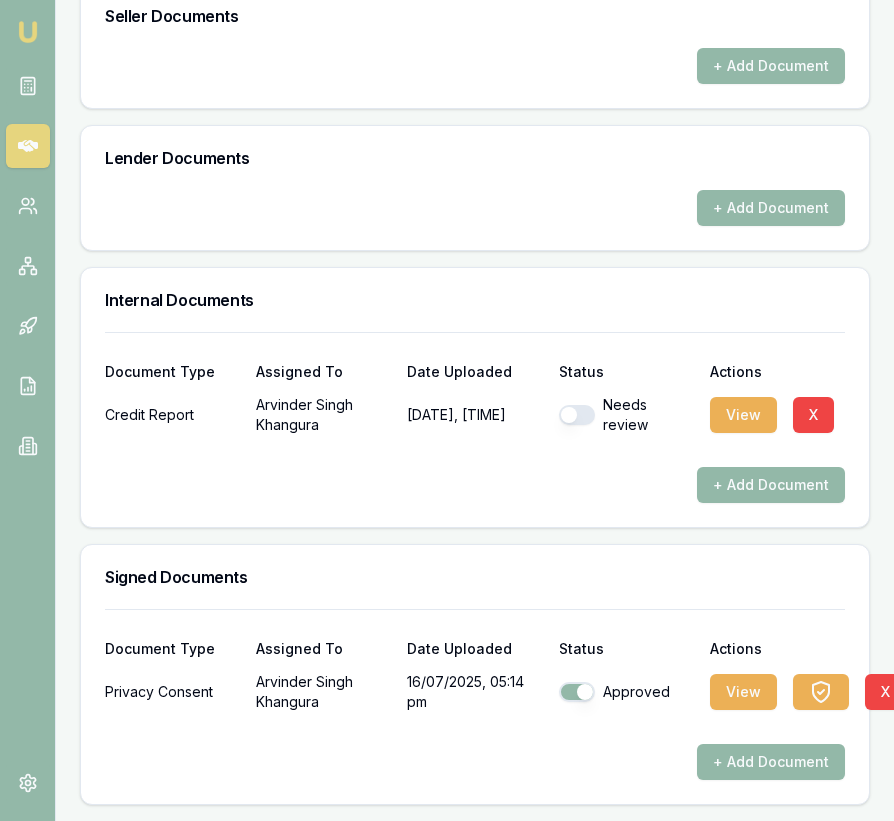 click at bounding box center (577, 415) 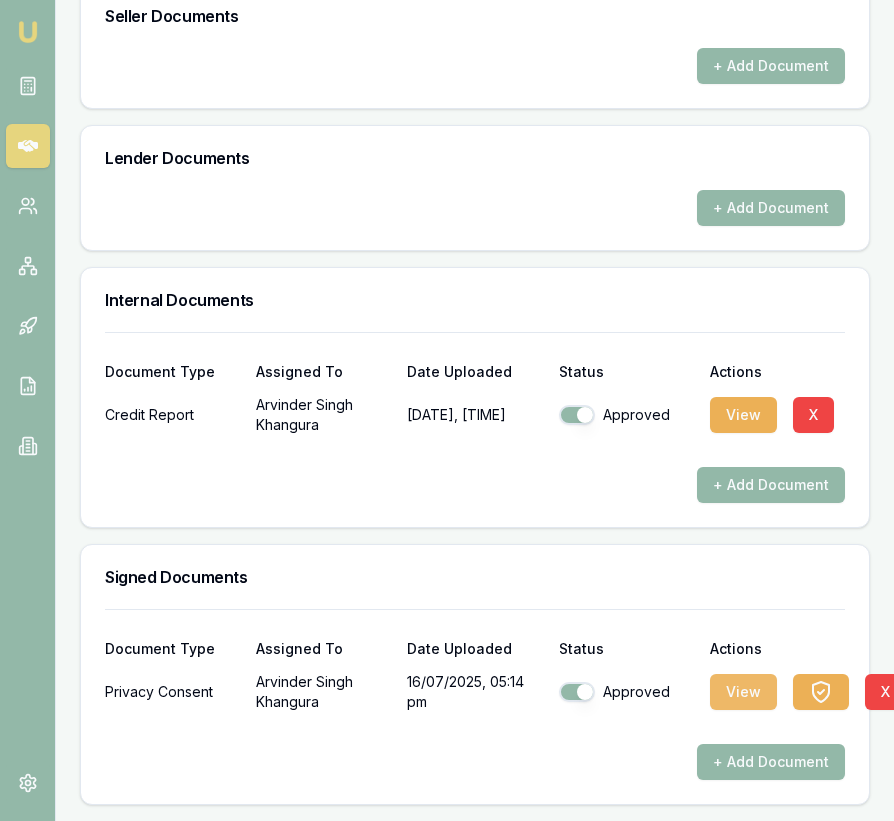 click on "View" at bounding box center (743, 692) 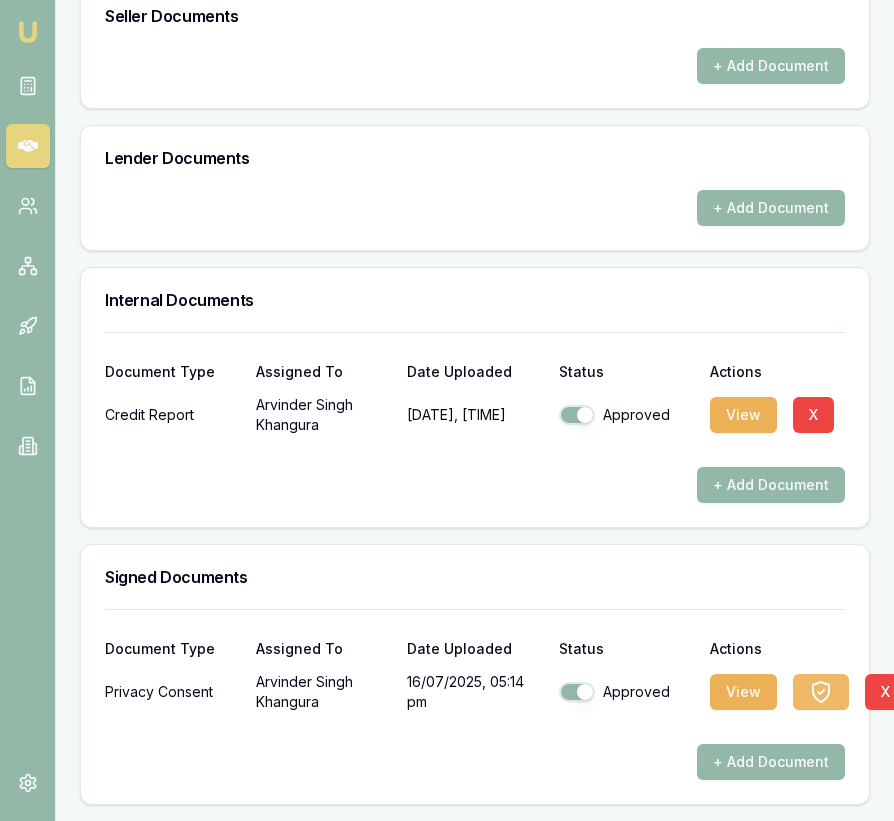 click 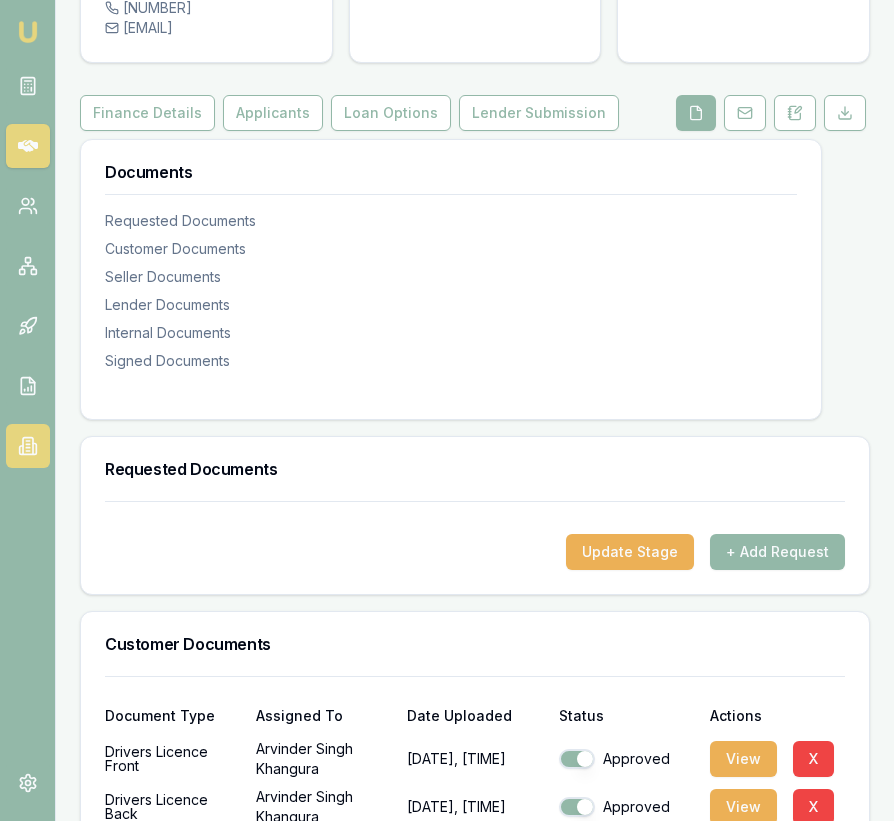 scroll, scrollTop: 146, scrollLeft: 0, axis: vertical 